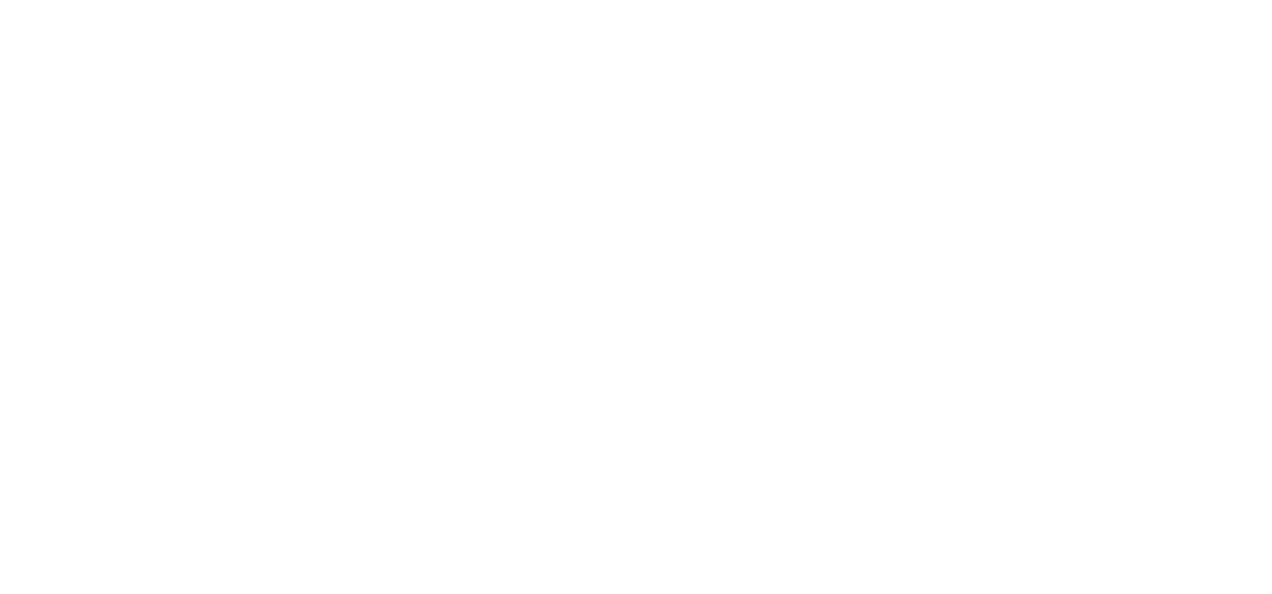 scroll, scrollTop: 0, scrollLeft: 0, axis: both 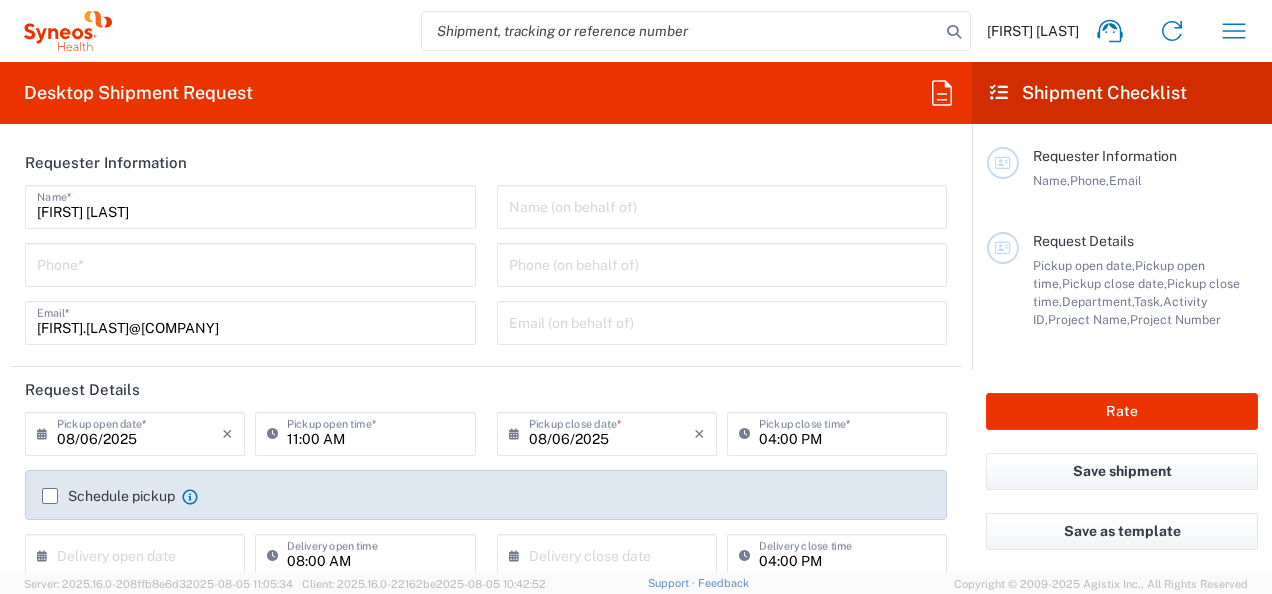 type on "Romania" 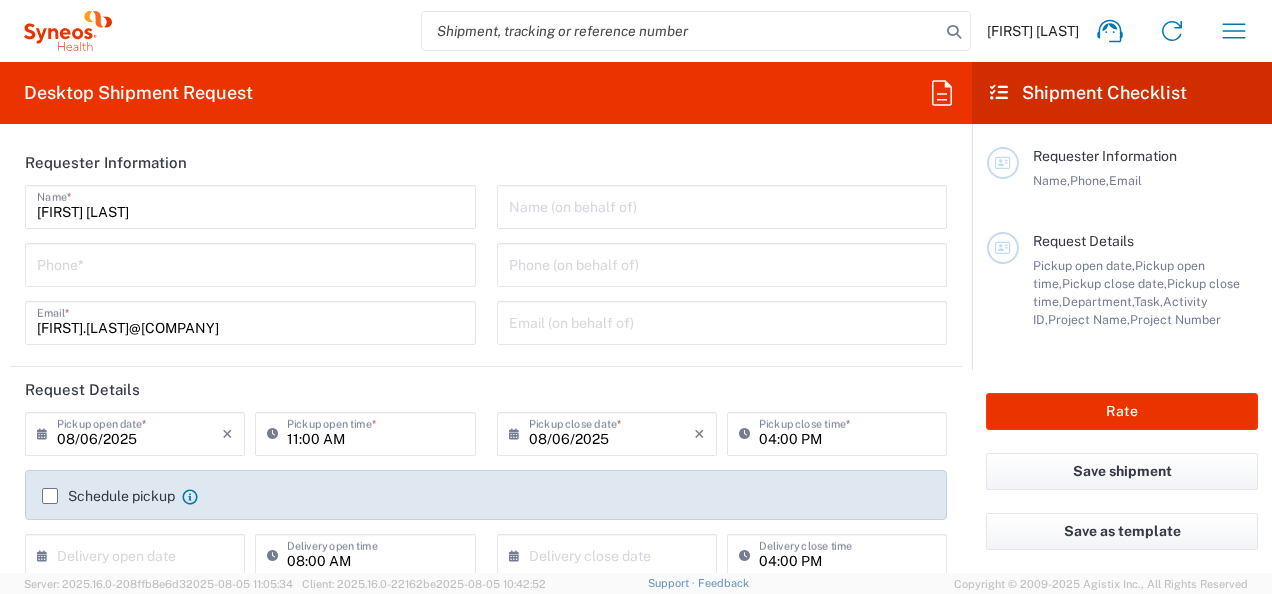 type on "Syneos Health Romania S.R.L" 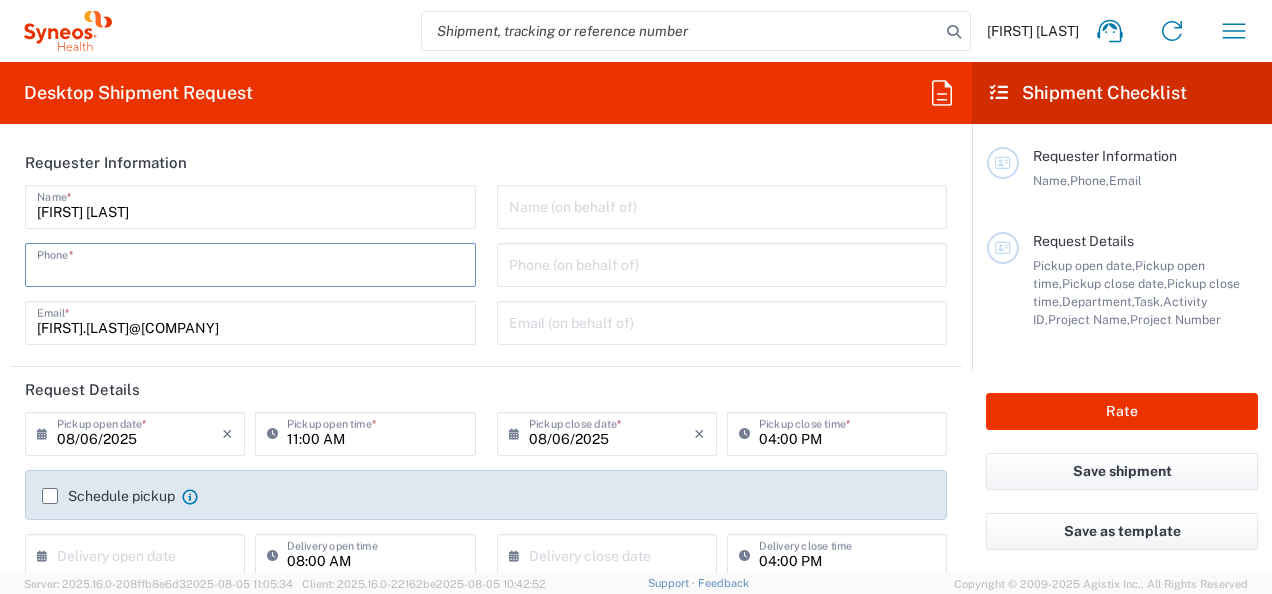 type on "8480" 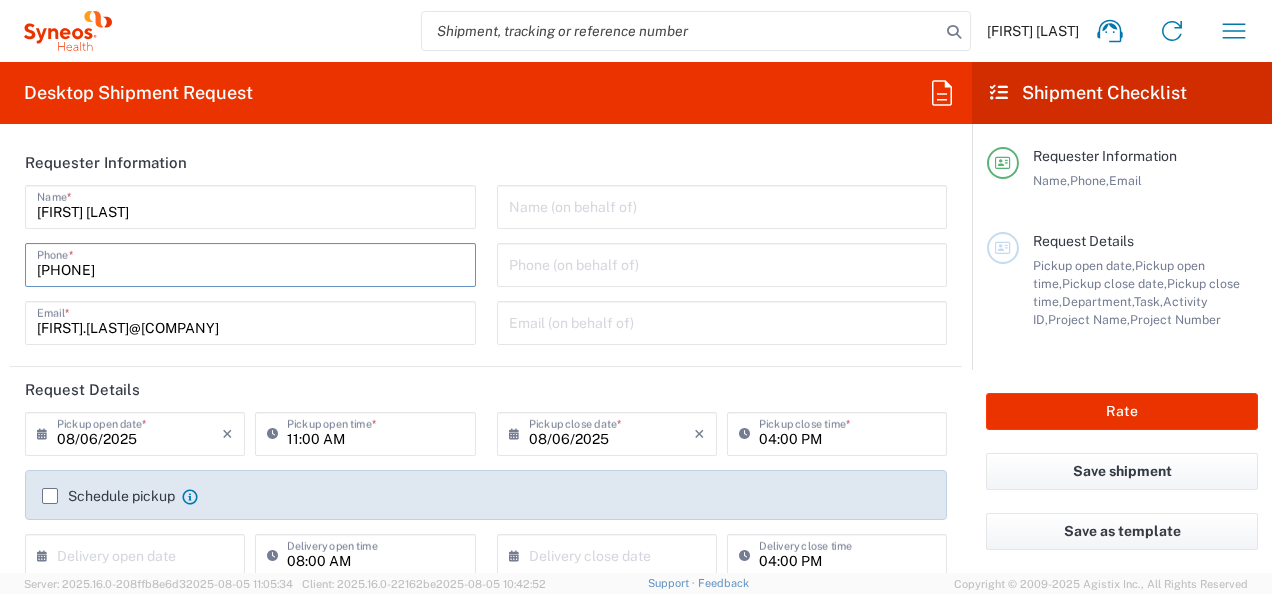 type on "0766479269" 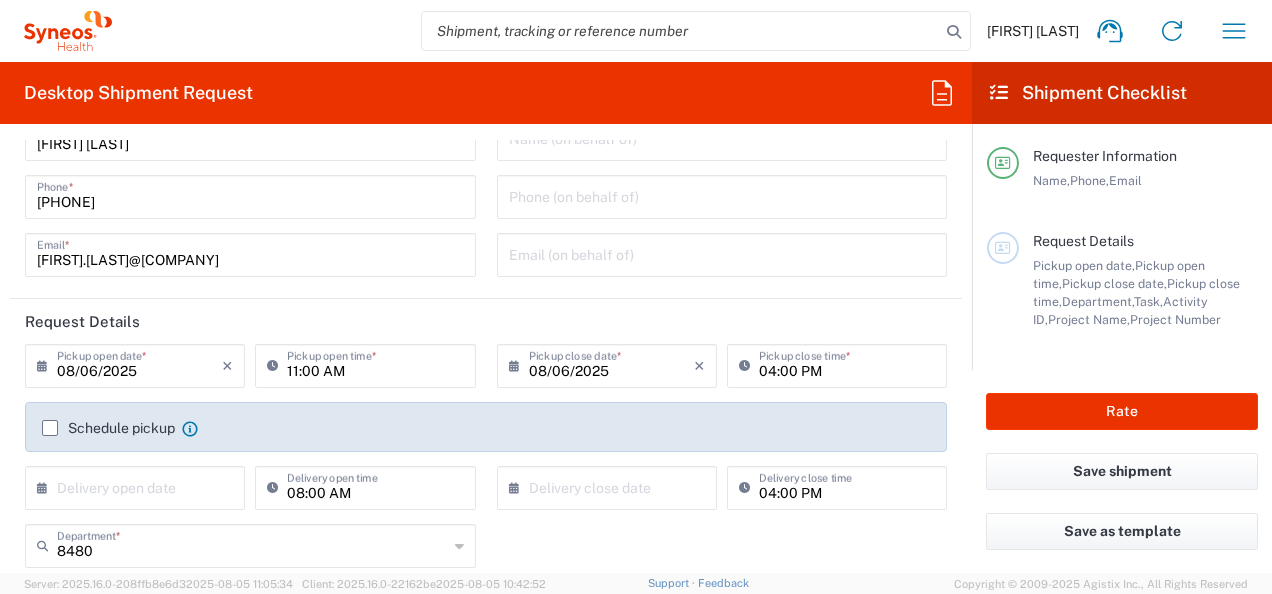 scroll, scrollTop: 100, scrollLeft: 0, axis: vertical 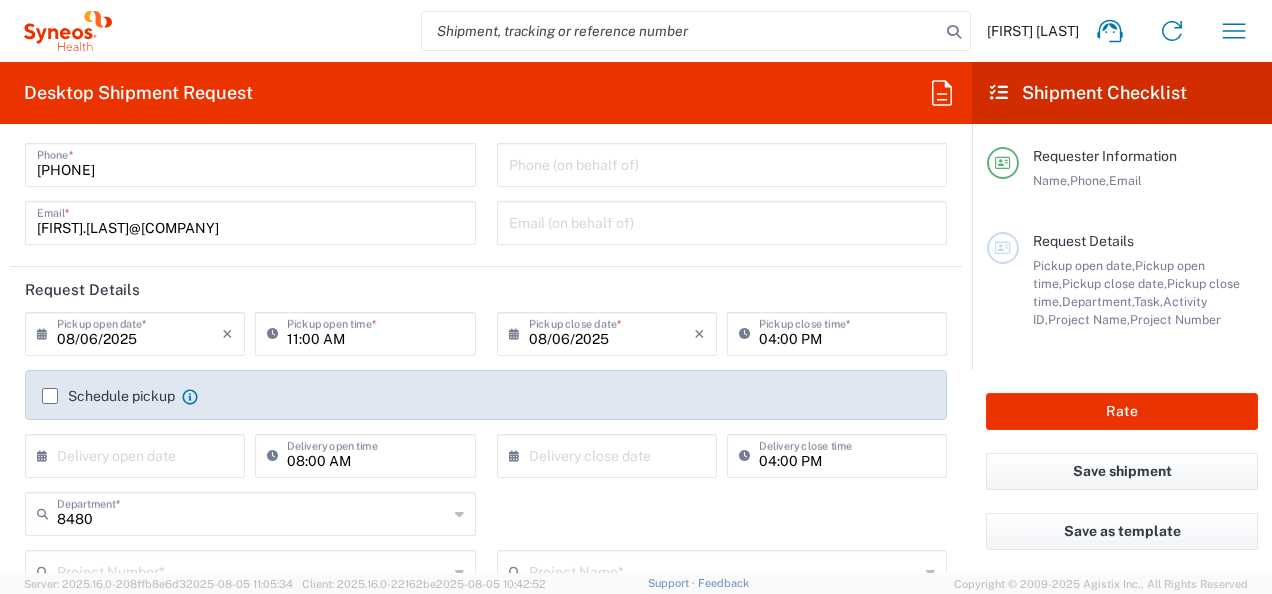 click 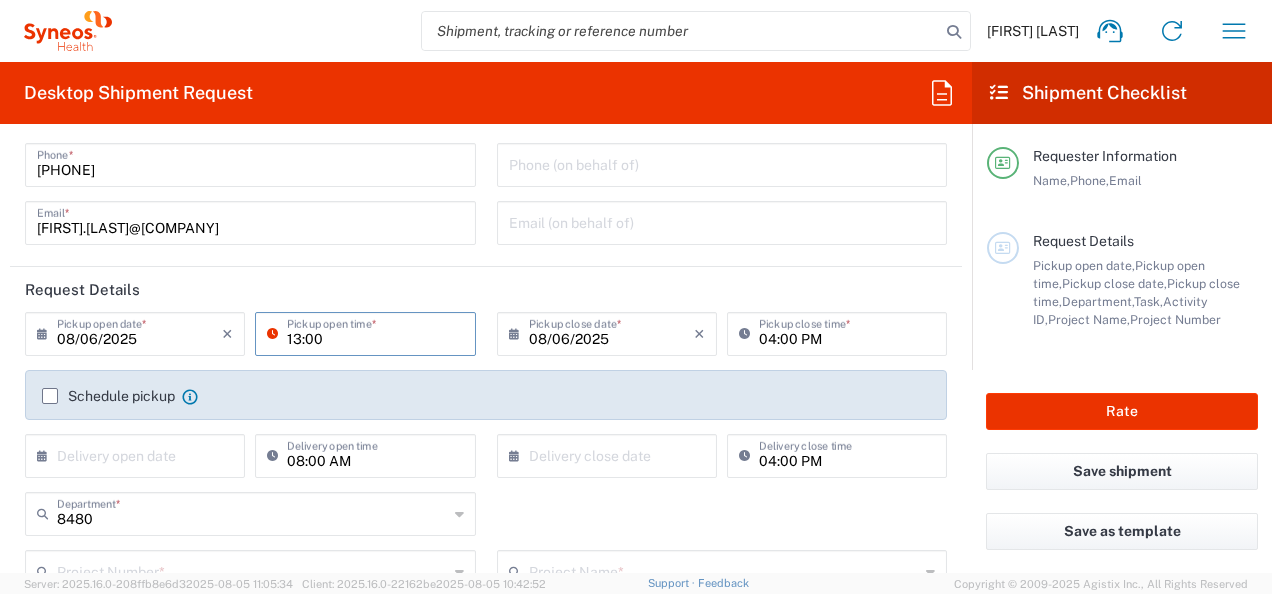 drag, startPoint x: 319, startPoint y: 336, endPoint x: 288, endPoint y: 340, distance: 31.257 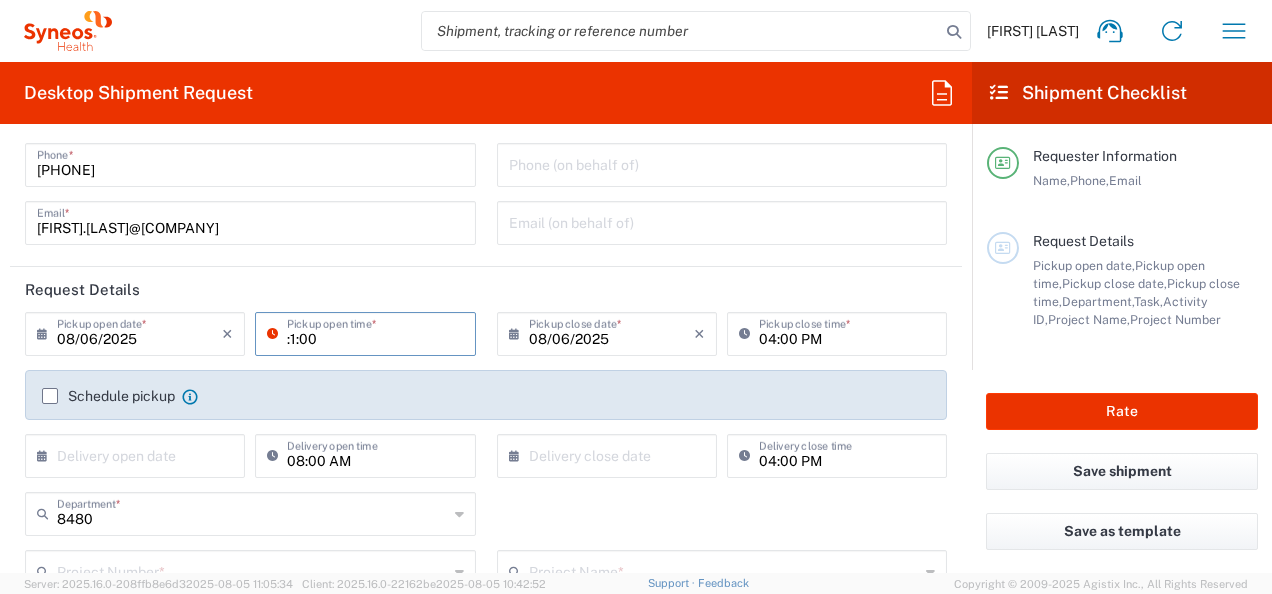 click on ":1:00" at bounding box center [375, 332] 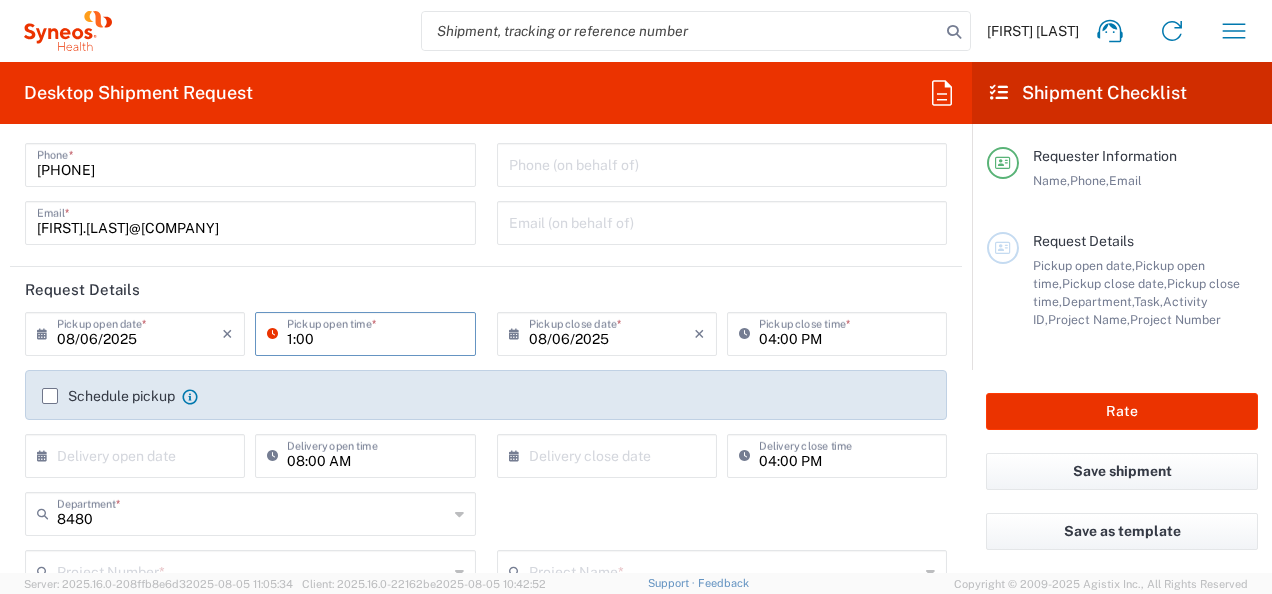 click on "1:00" at bounding box center (375, 332) 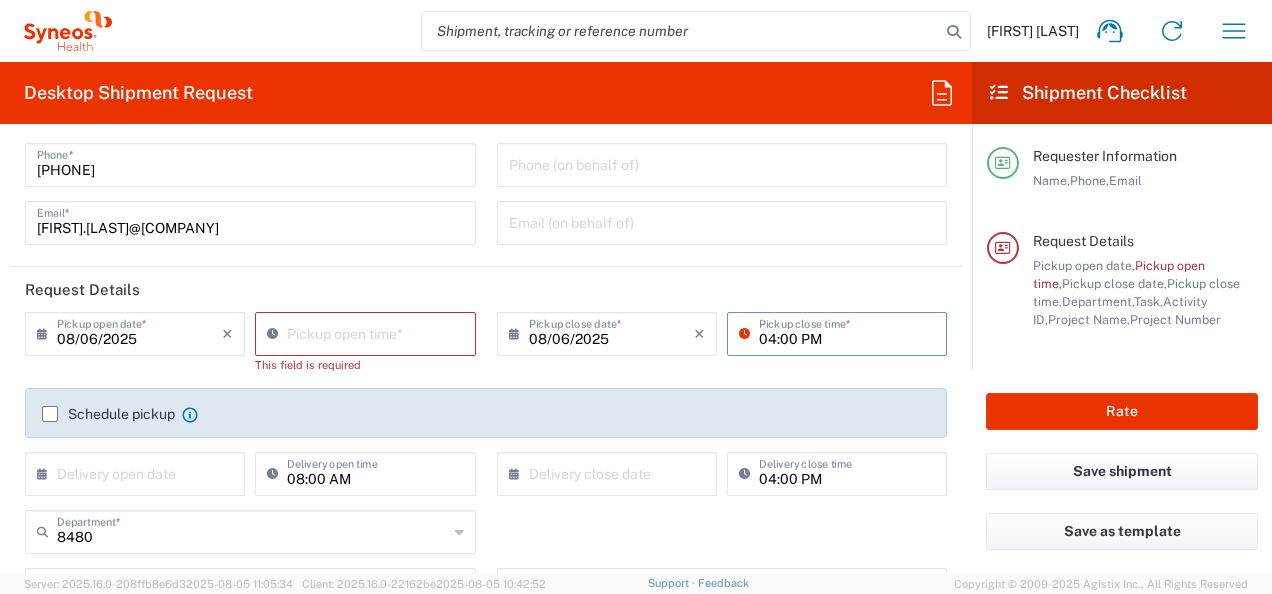 drag, startPoint x: 877, startPoint y: 335, endPoint x: 812, endPoint y: 367, distance: 72.44998 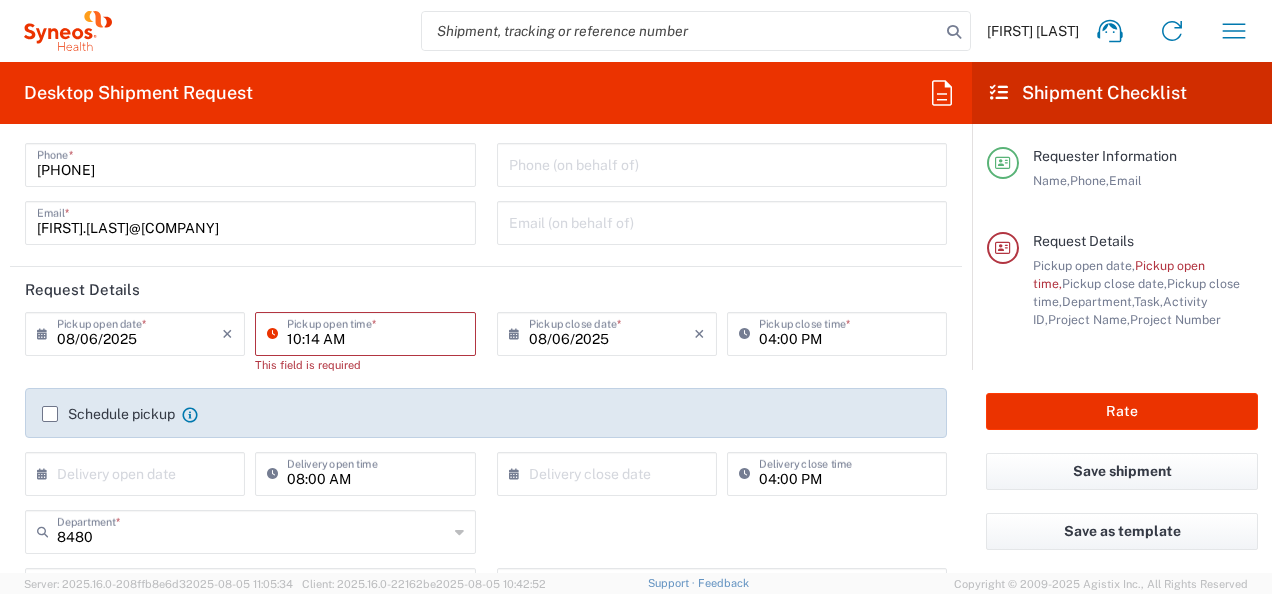 click on "10:14 AM" at bounding box center (375, 332) 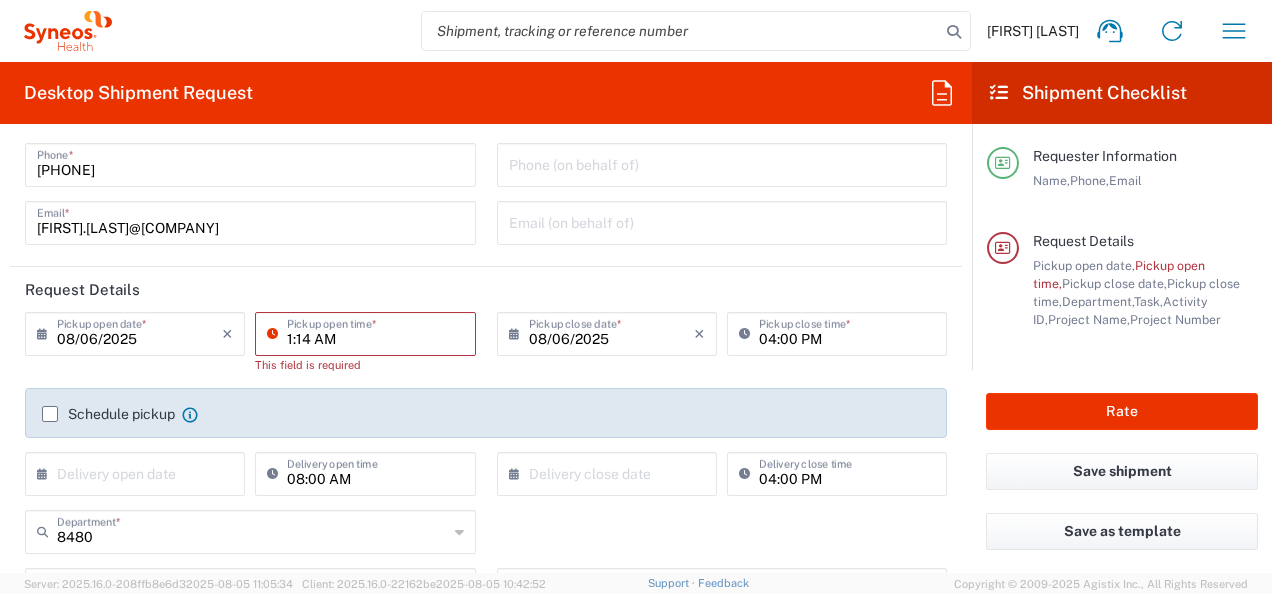 click on "1:14 AM" at bounding box center (375, 332) 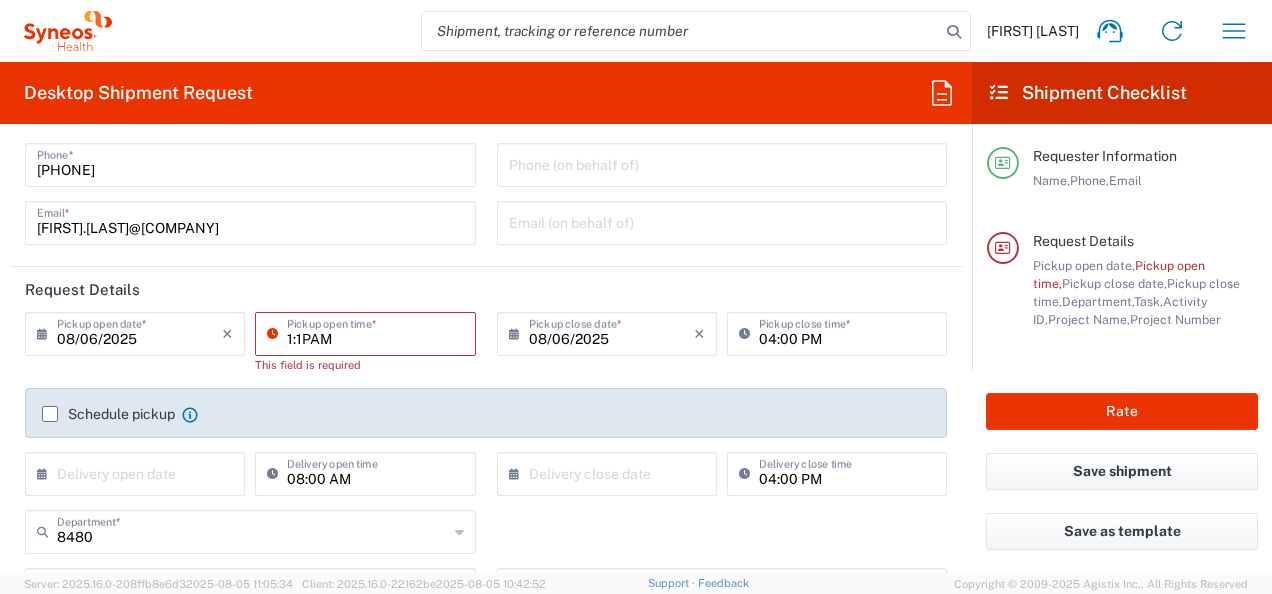 click on "1:1PAM" at bounding box center [375, 332] 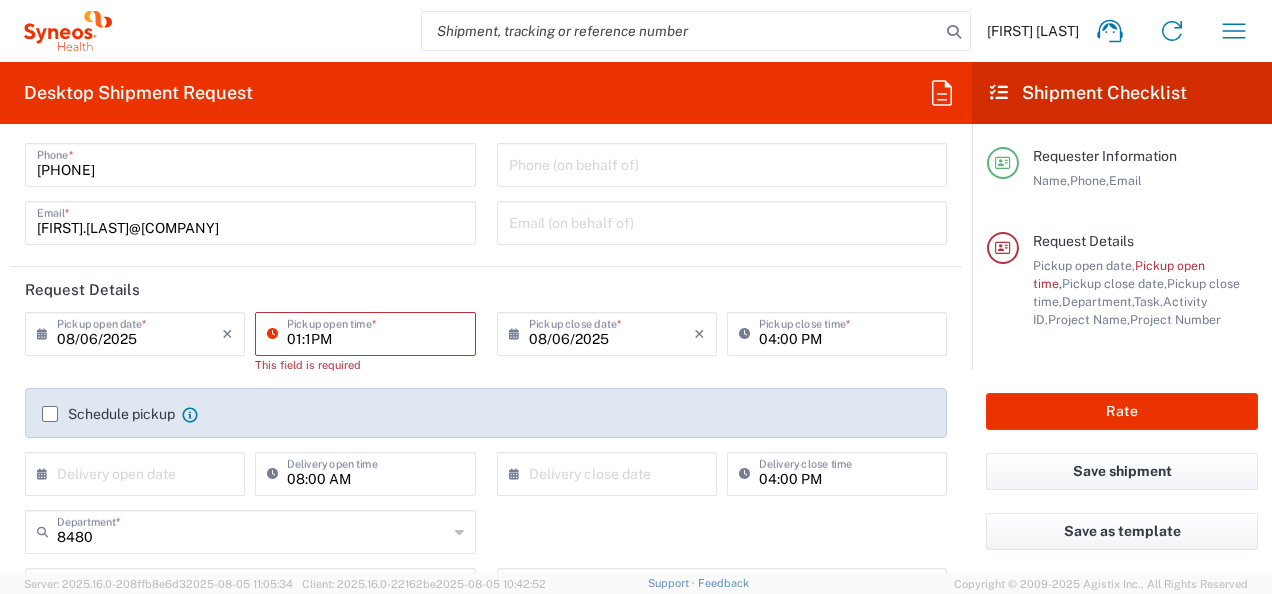 click on "01:1PM" at bounding box center (375, 332) 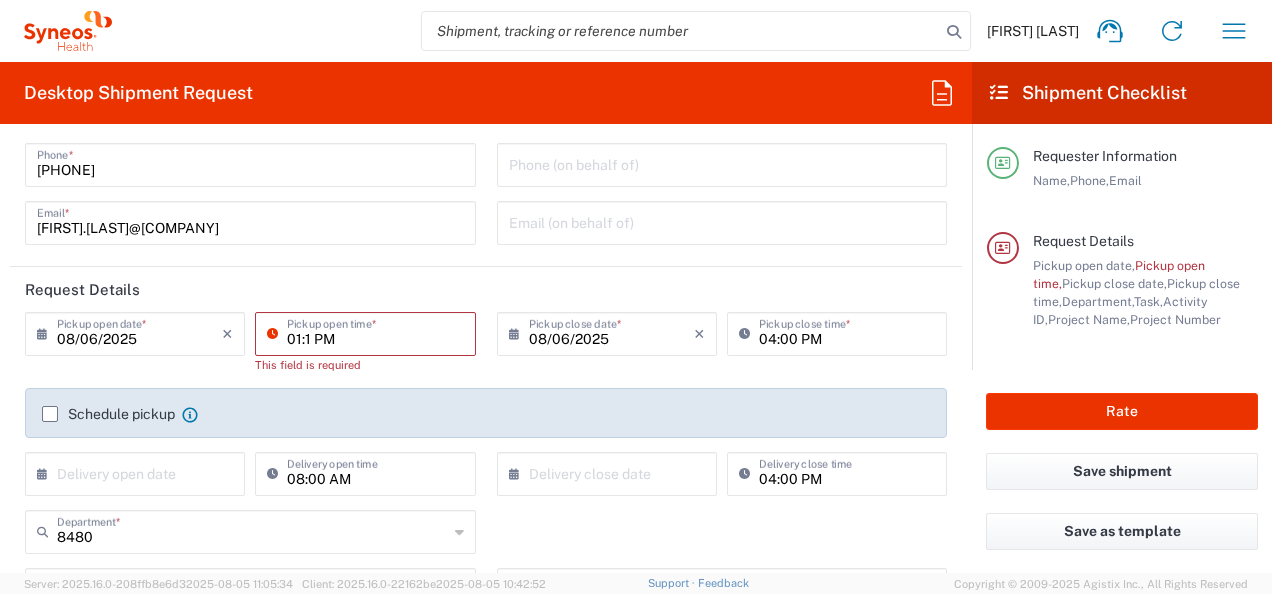 click on "01:1 PM" at bounding box center [375, 332] 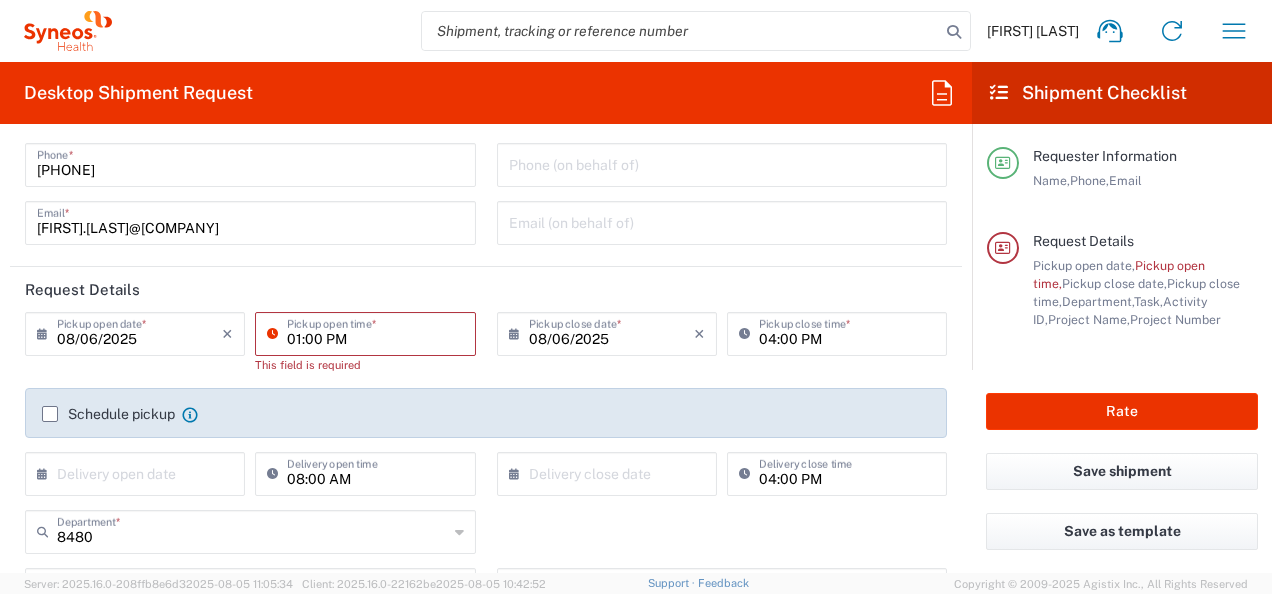 type on "01:00 PM" 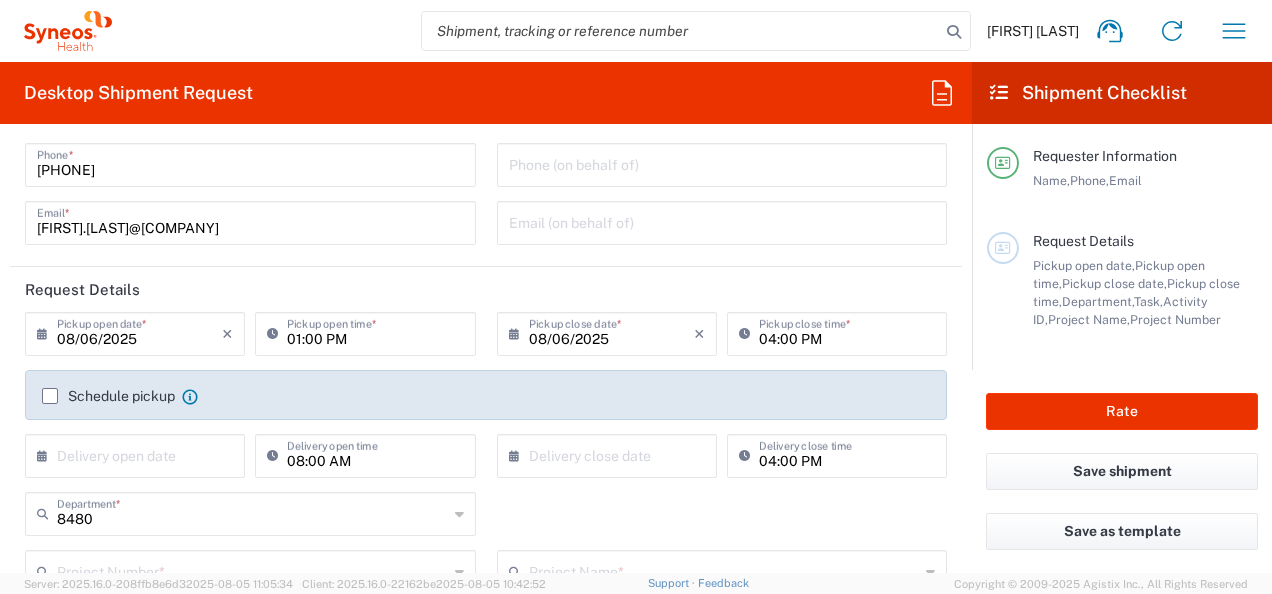 click at bounding box center (139, 454) 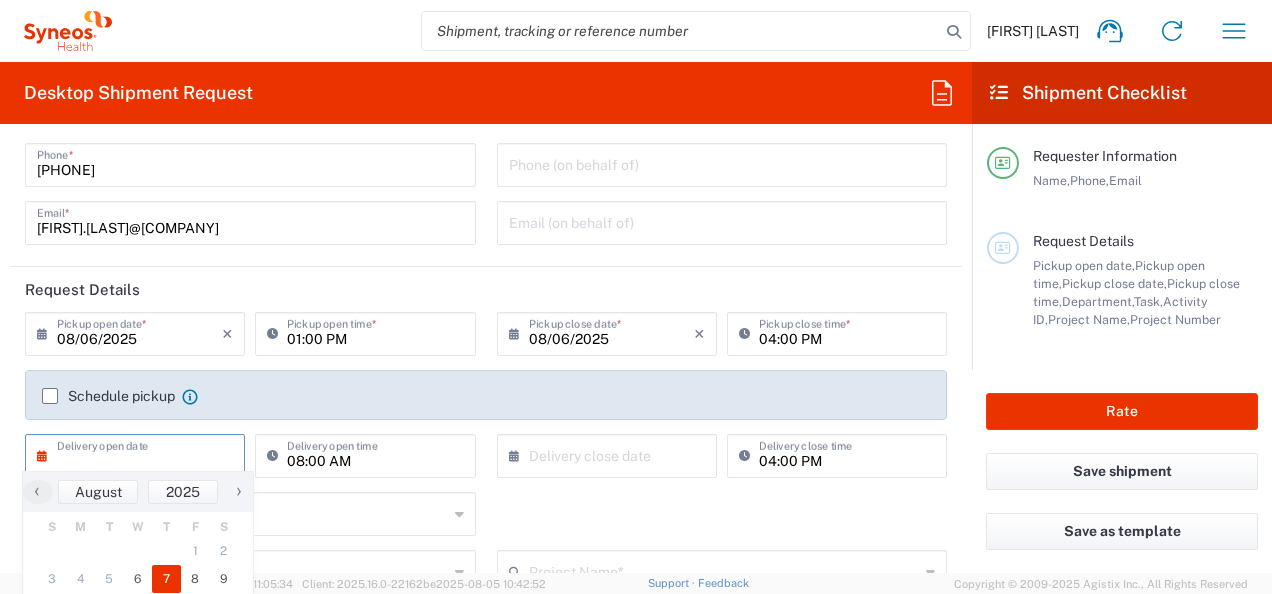 click on "7" 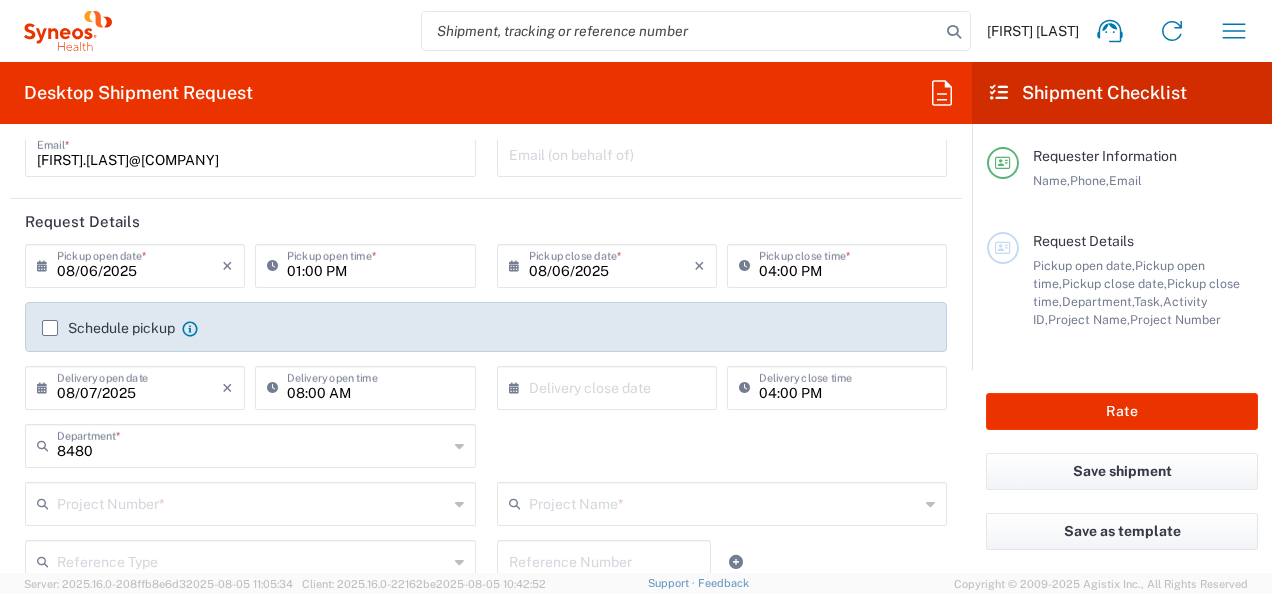 scroll, scrollTop: 200, scrollLeft: 0, axis: vertical 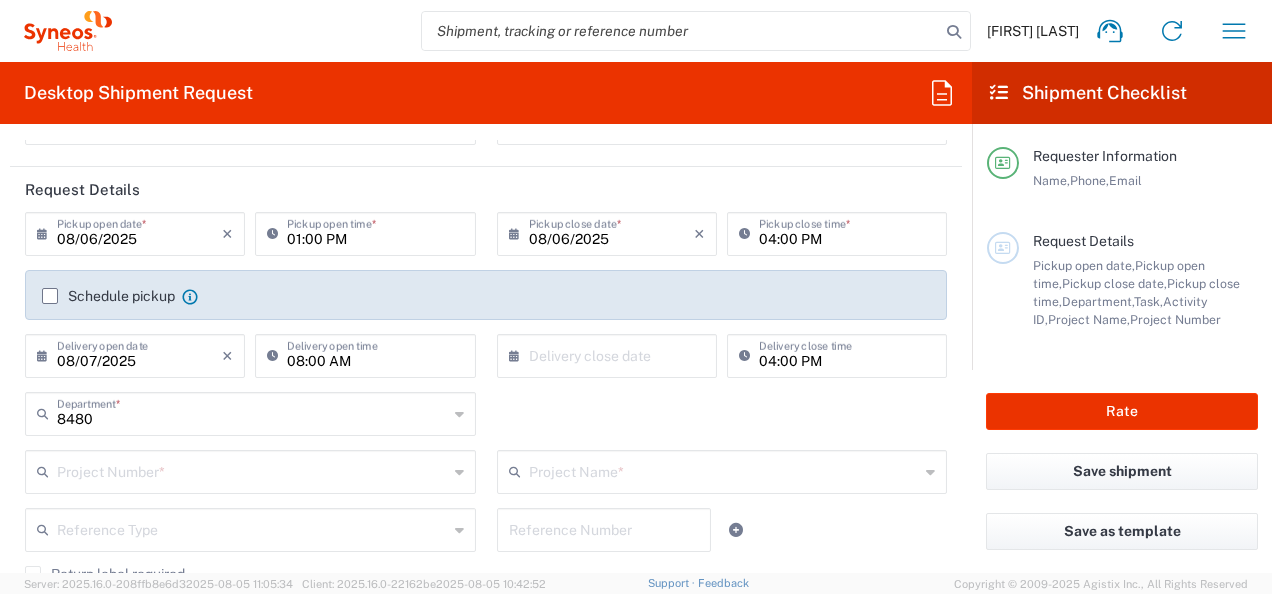 click at bounding box center [611, 354] 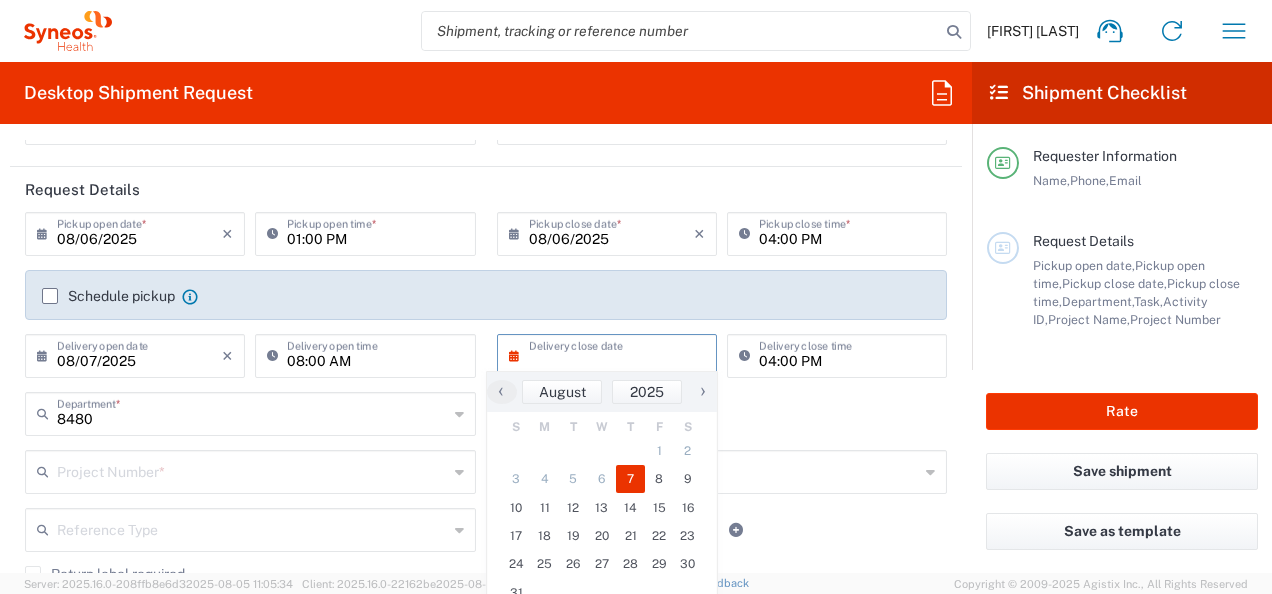 click on "7" 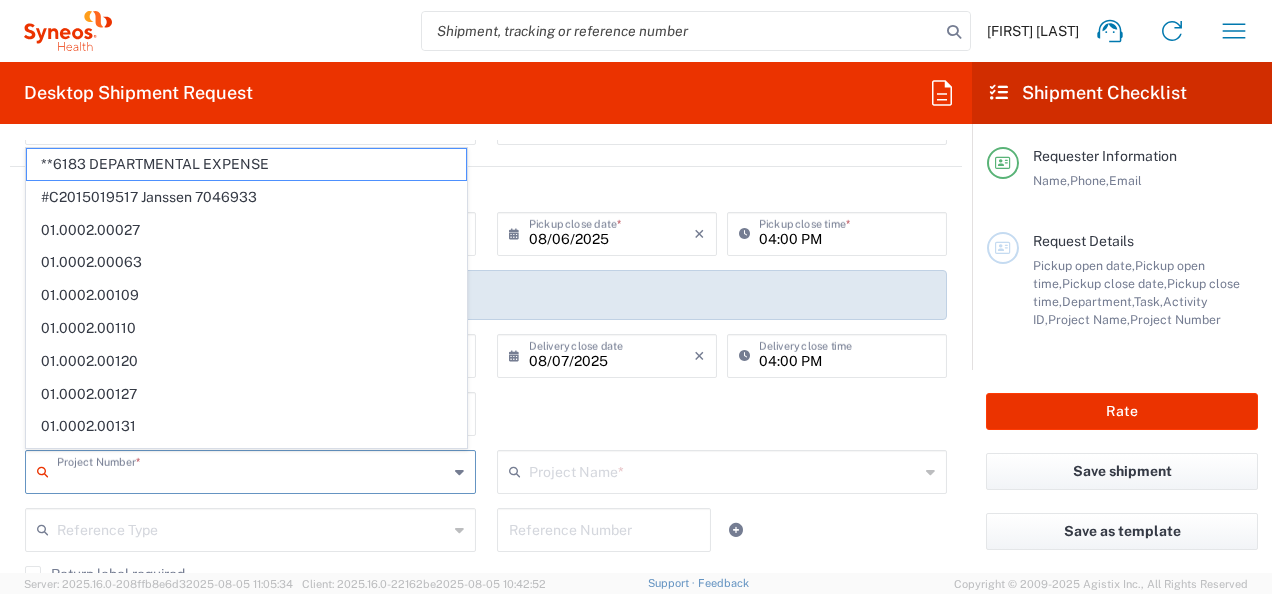 click at bounding box center [252, 470] 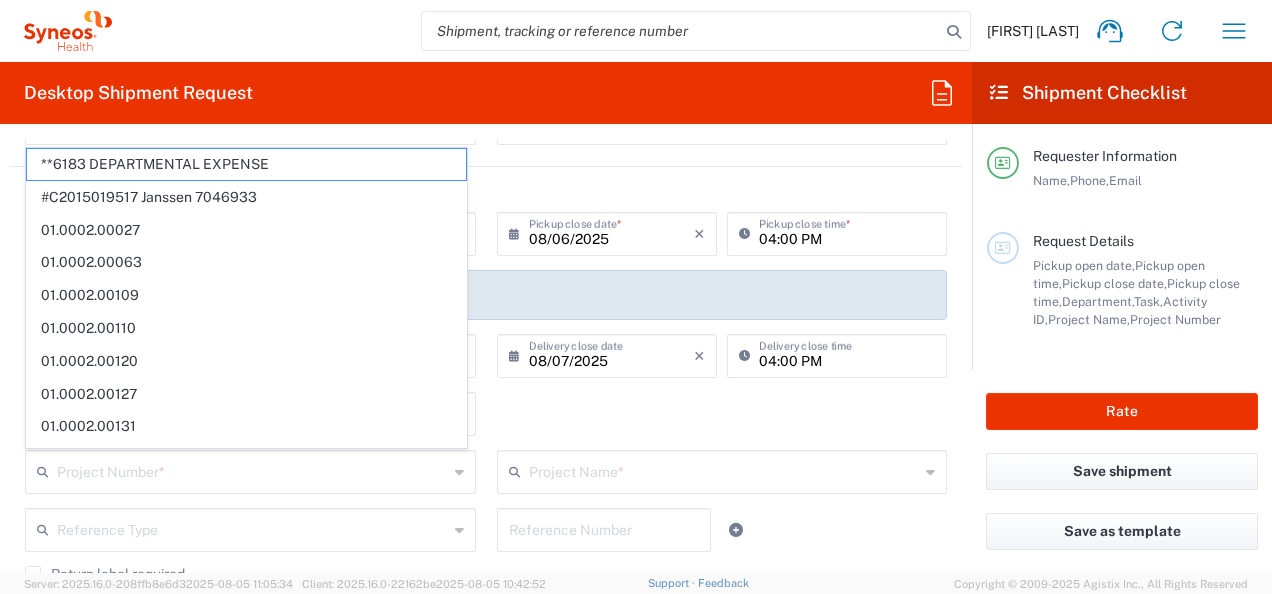 click on "8480  Department  * 8480 3000 3100 3109 3110 3111 3112 3125 3130 3135 3136 3150 3155 3165 3171 3172 3190 3191 3192 3193 3194 3200 3201 3202 3210 3211 Dept 3212 3213 3214 3215 3216 3218 3220 3221 3222 3223 3225 3226 3227 3228 3229 3230 3231 3232 3233 3234 3235 3236 3237 3238 3240" 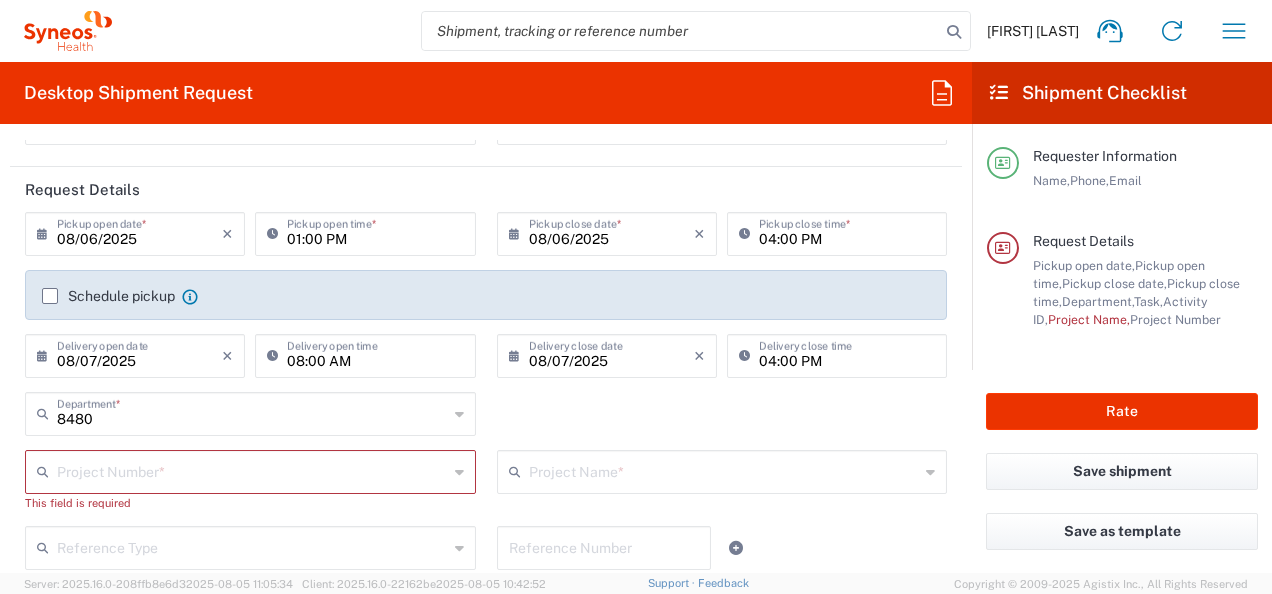 click at bounding box center (252, 470) 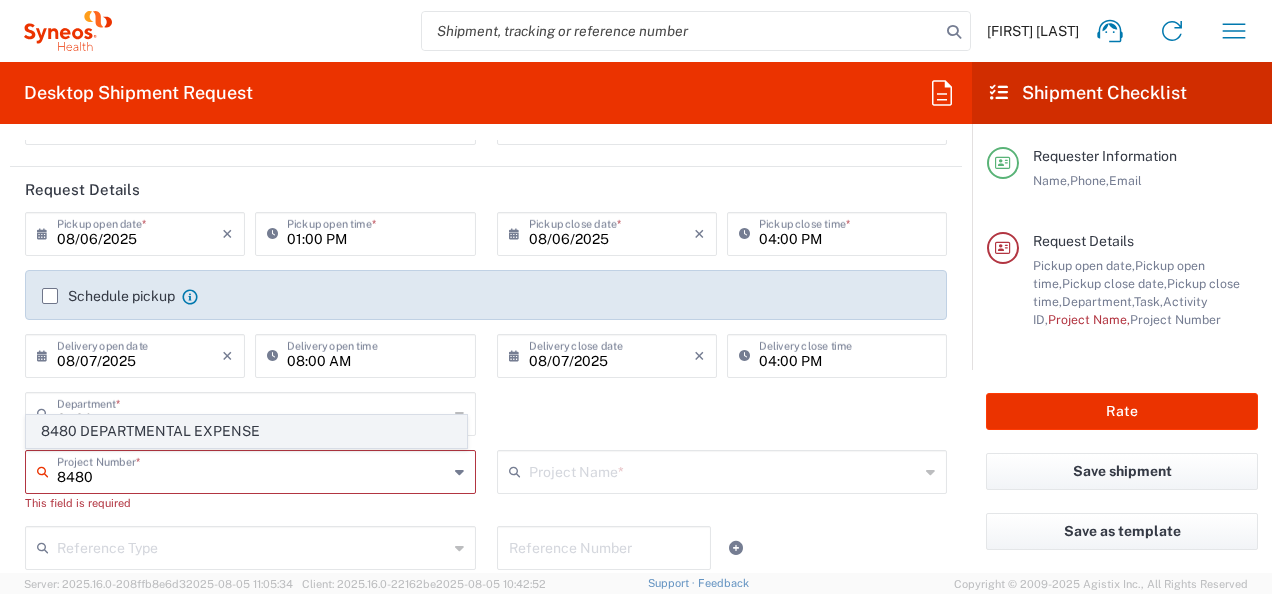 click on "8480 DEPARTMENTAL EXPENSE" 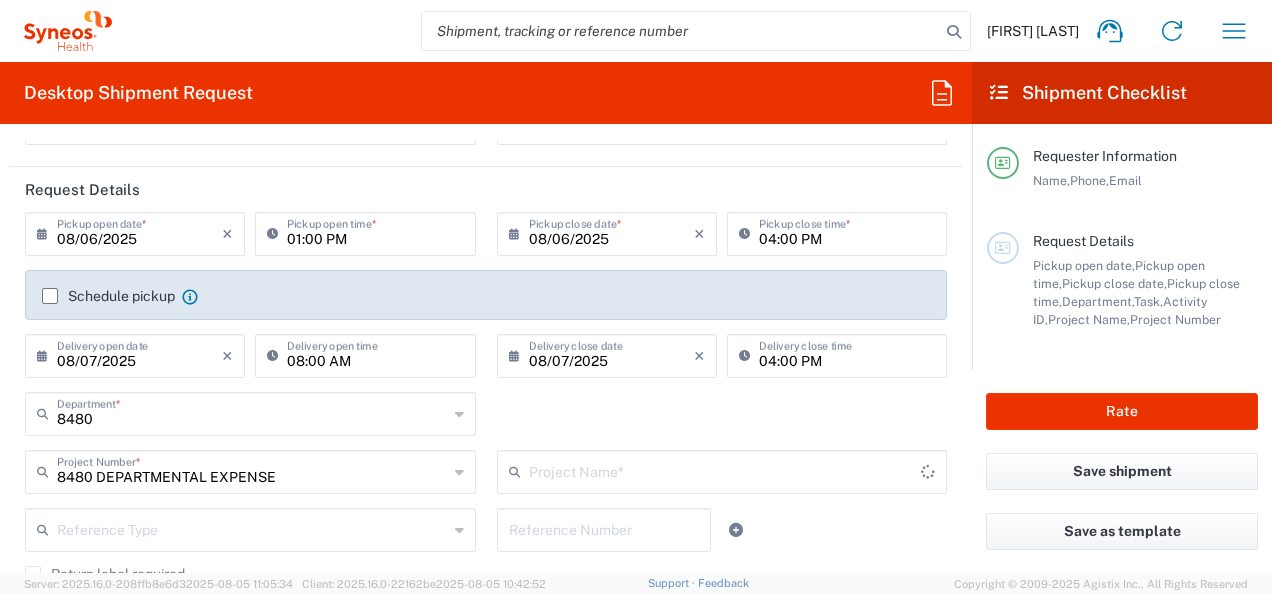 type on "8480 DEPARTMENTAL EXPENSE" 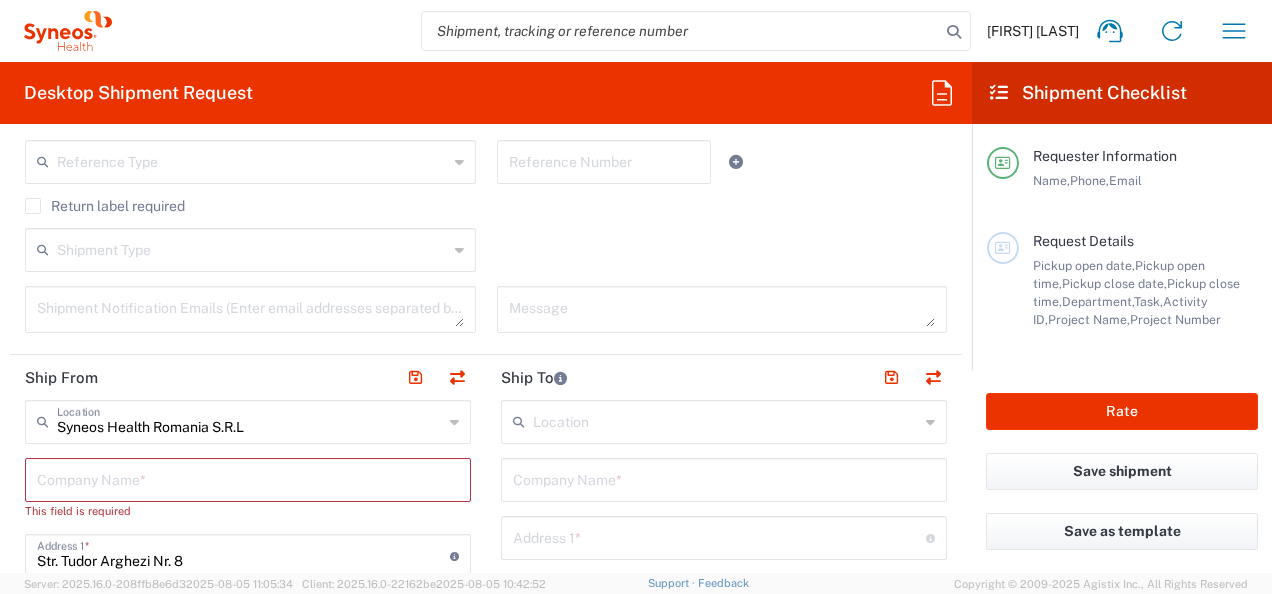 scroll, scrollTop: 600, scrollLeft: 0, axis: vertical 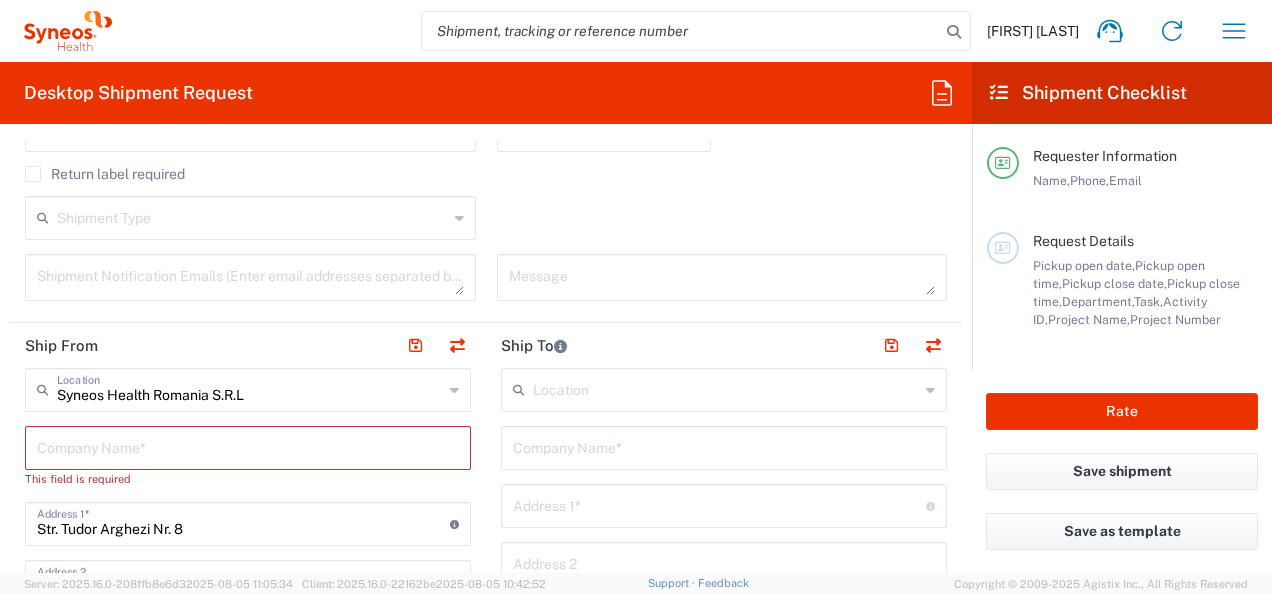 click at bounding box center (248, 446) 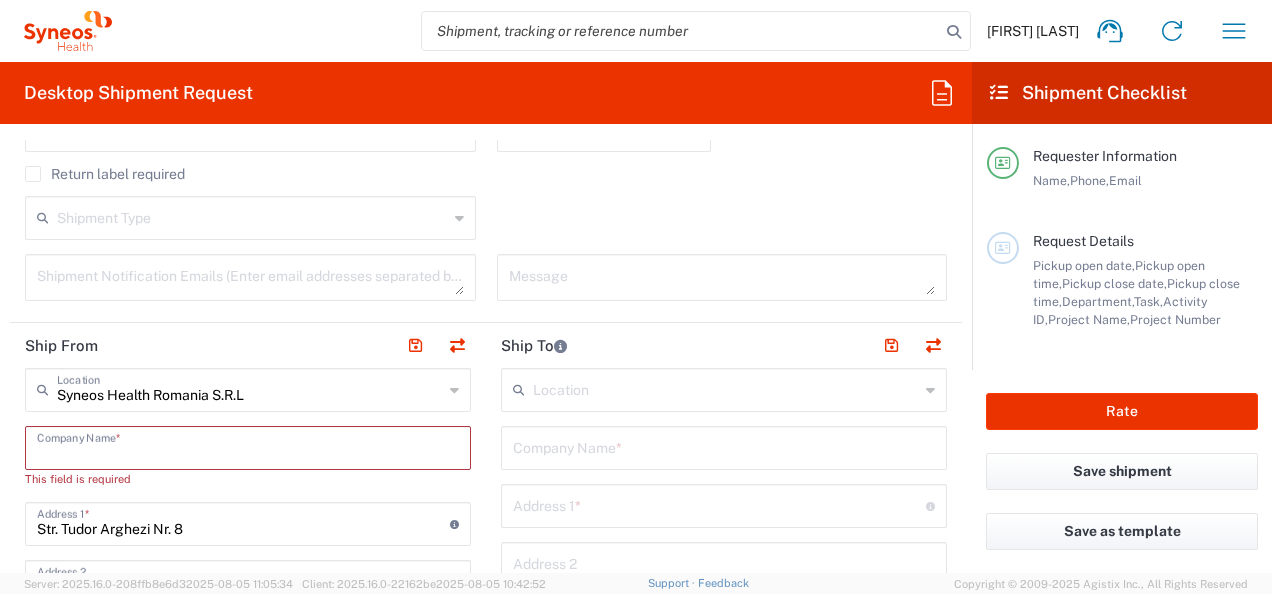 type on "S" 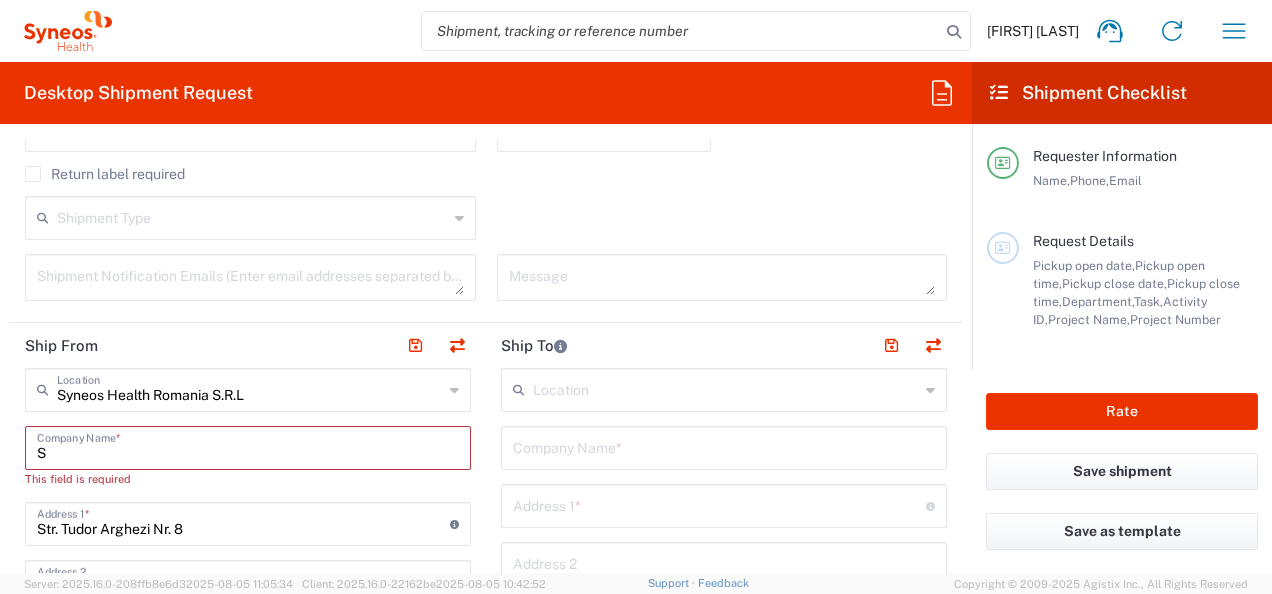 type 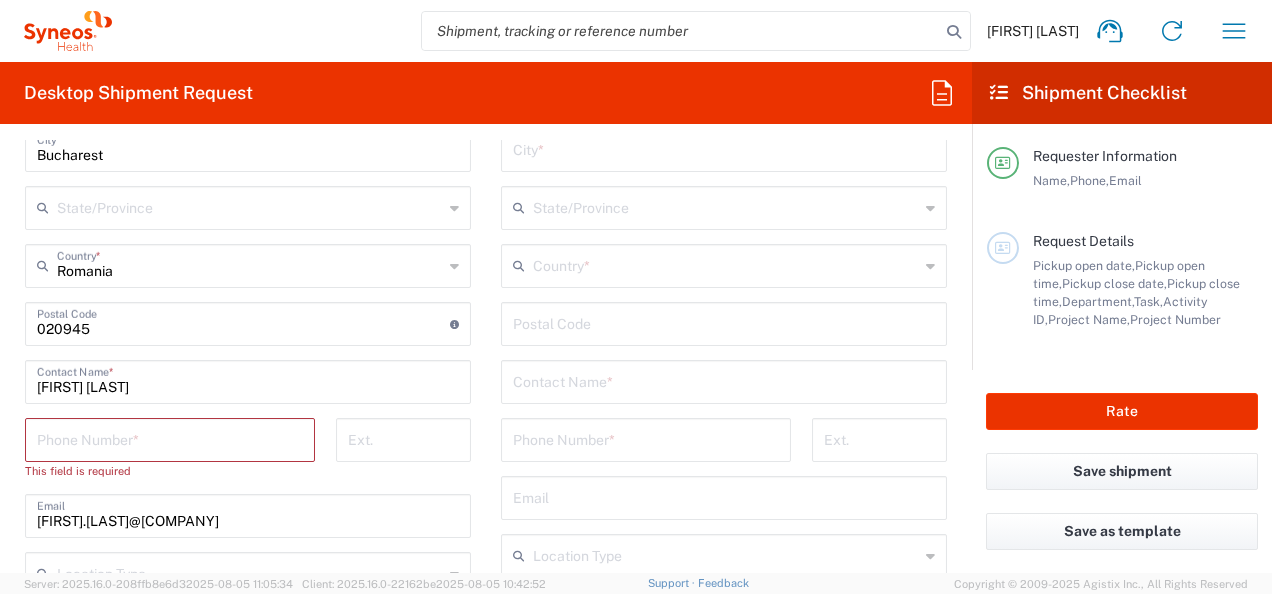 scroll, scrollTop: 1100, scrollLeft: 0, axis: vertical 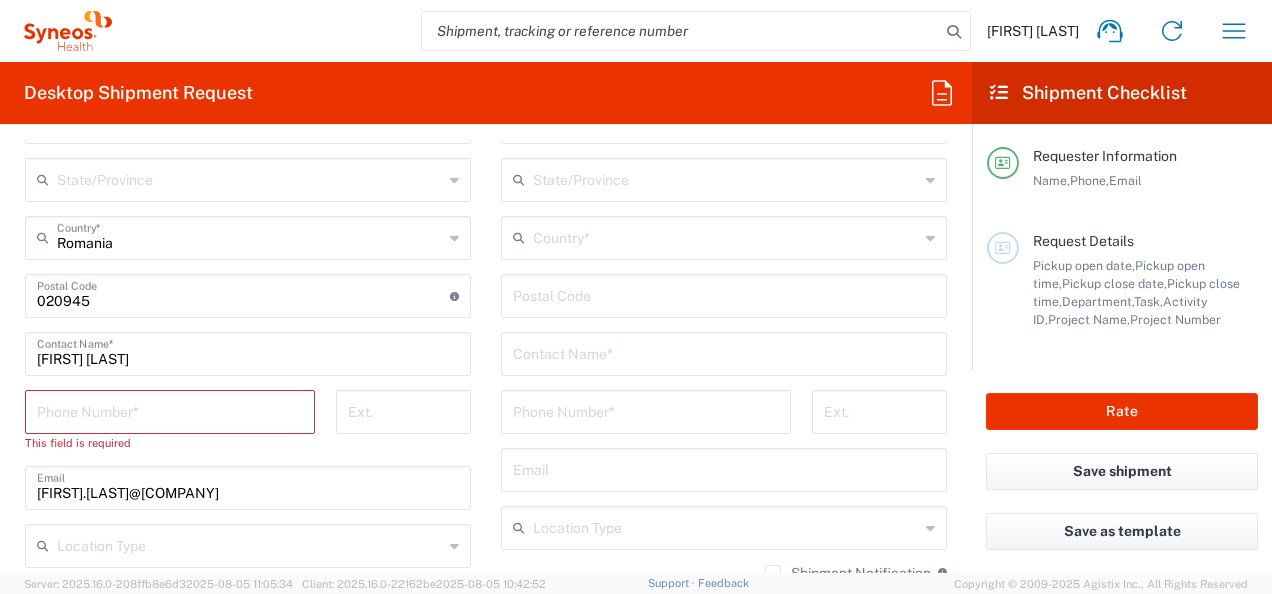 type on "Syneos Health Romania" 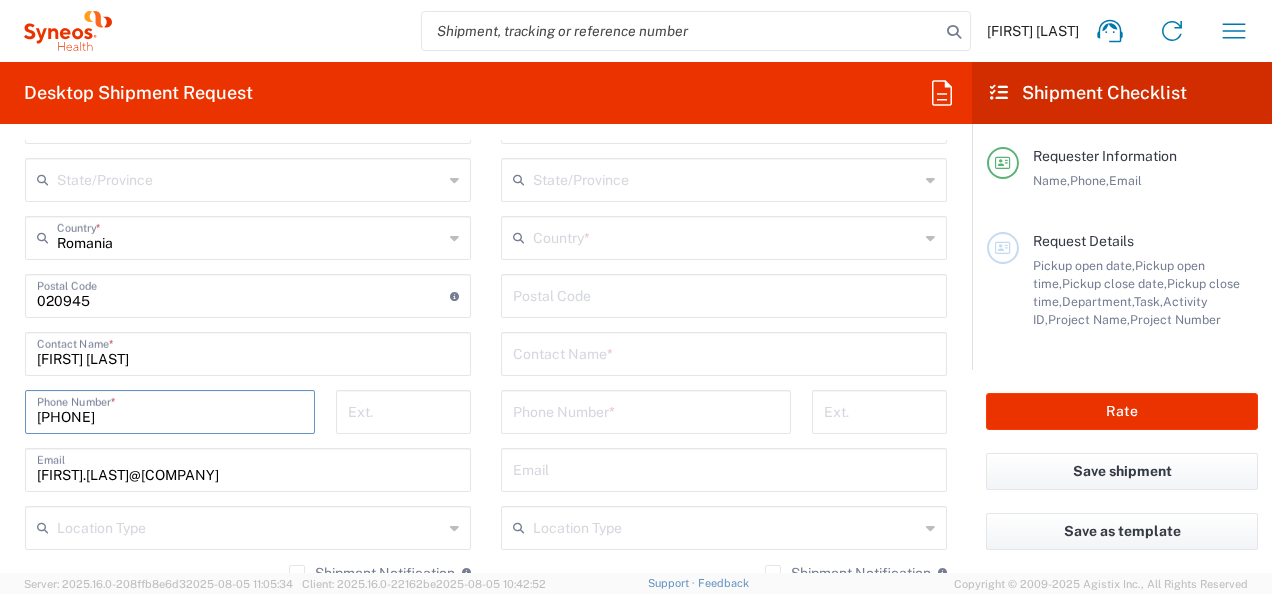 type on "0766479269" 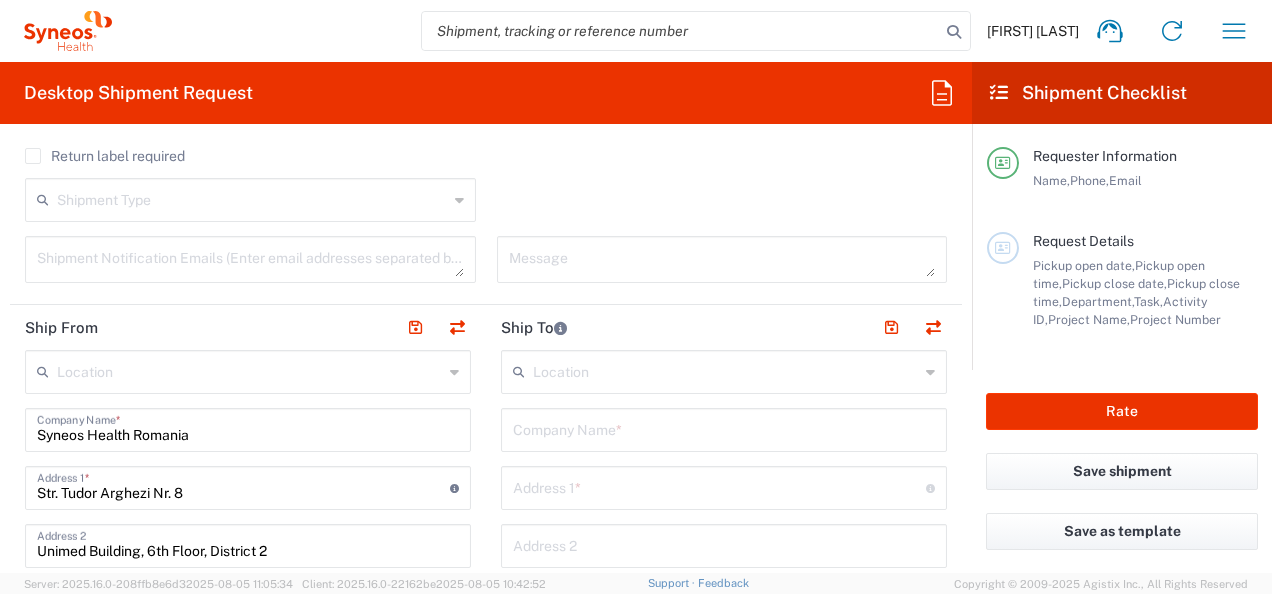 scroll, scrollTop: 600, scrollLeft: 0, axis: vertical 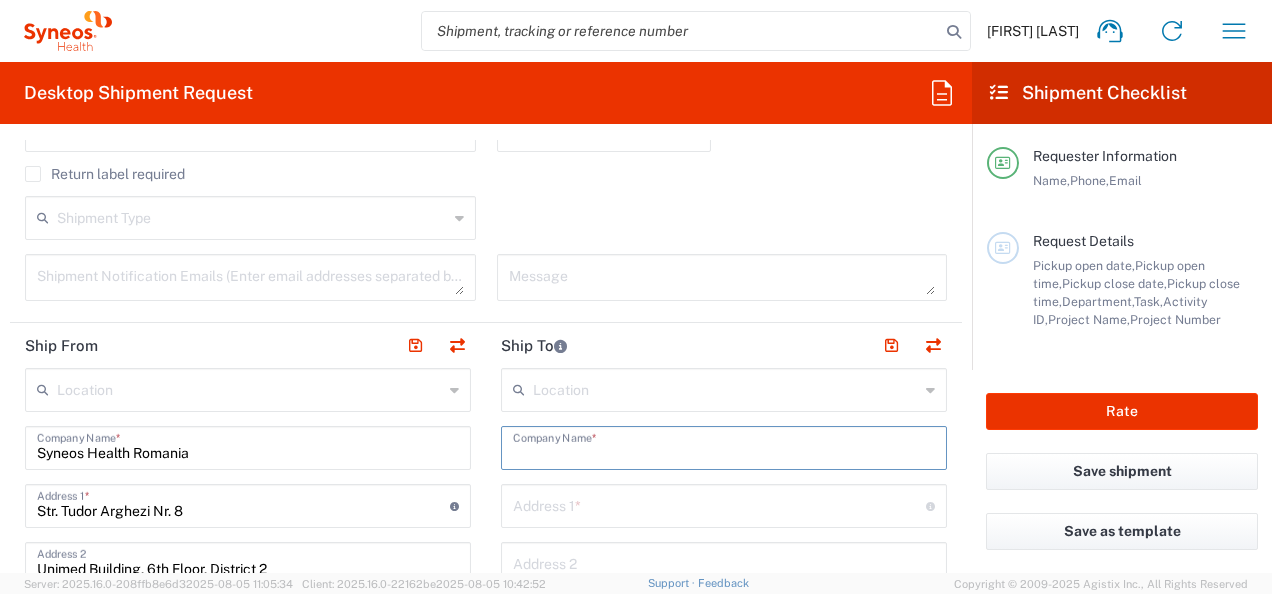 click at bounding box center [724, 446] 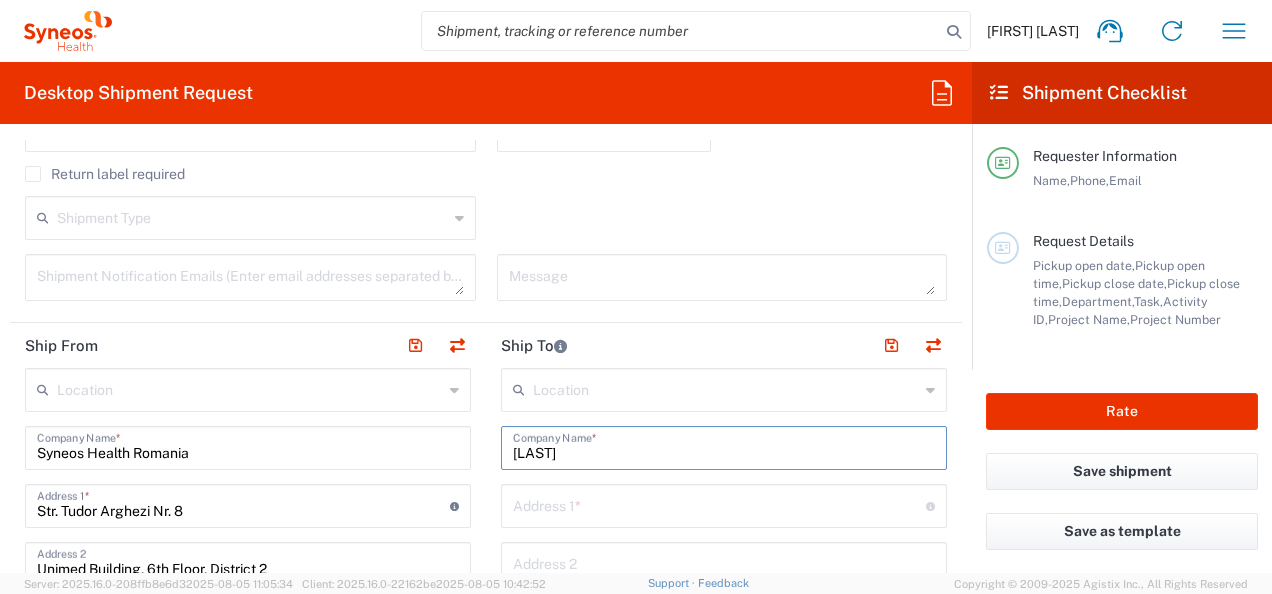 click on "bujoreanu" at bounding box center (724, 446) 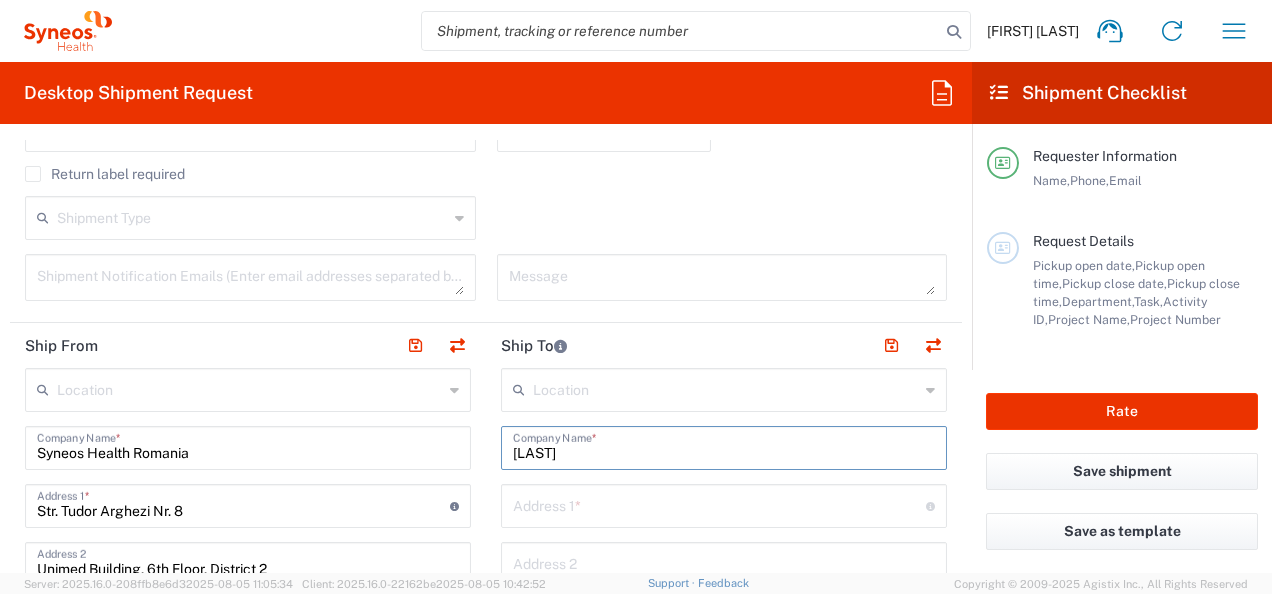 click on "Bujoreanu" at bounding box center (724, 446) 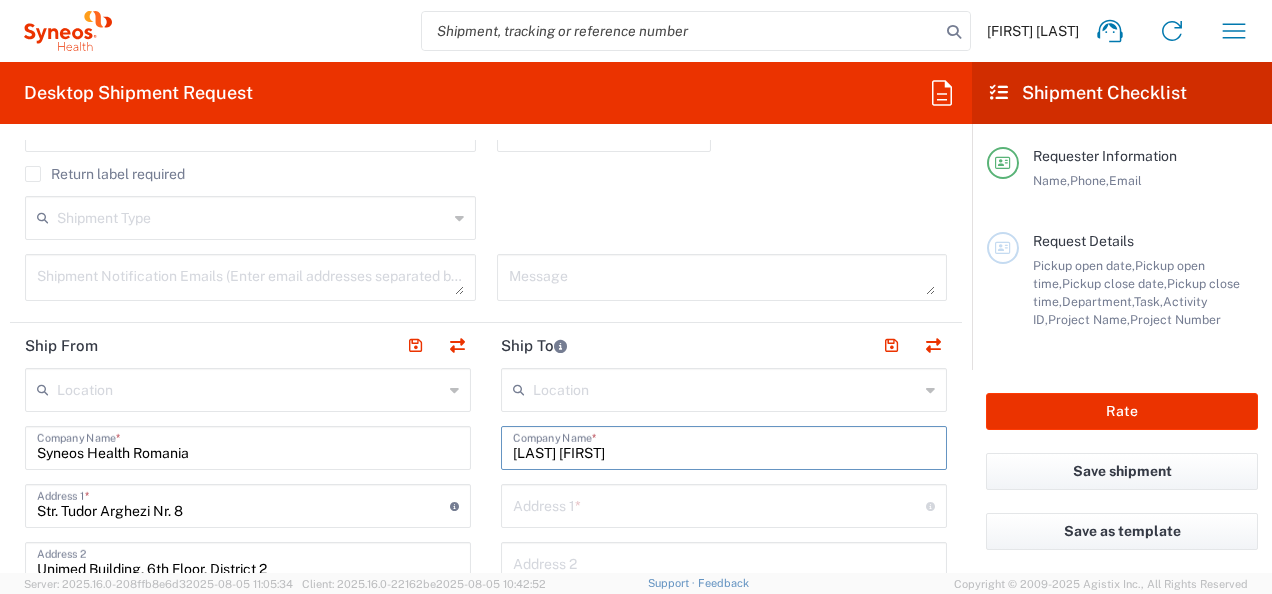 type on "Bujoreanu Sabina" 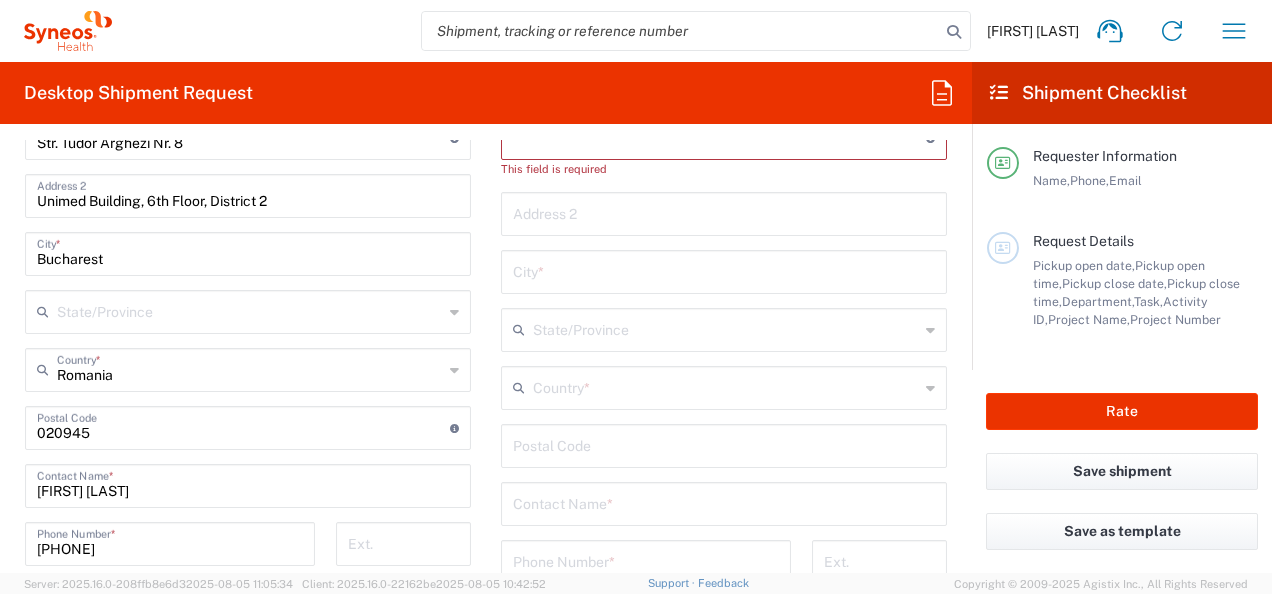 scroll, scrollTop: 1000, scrollLeft: 0, axis: vertical 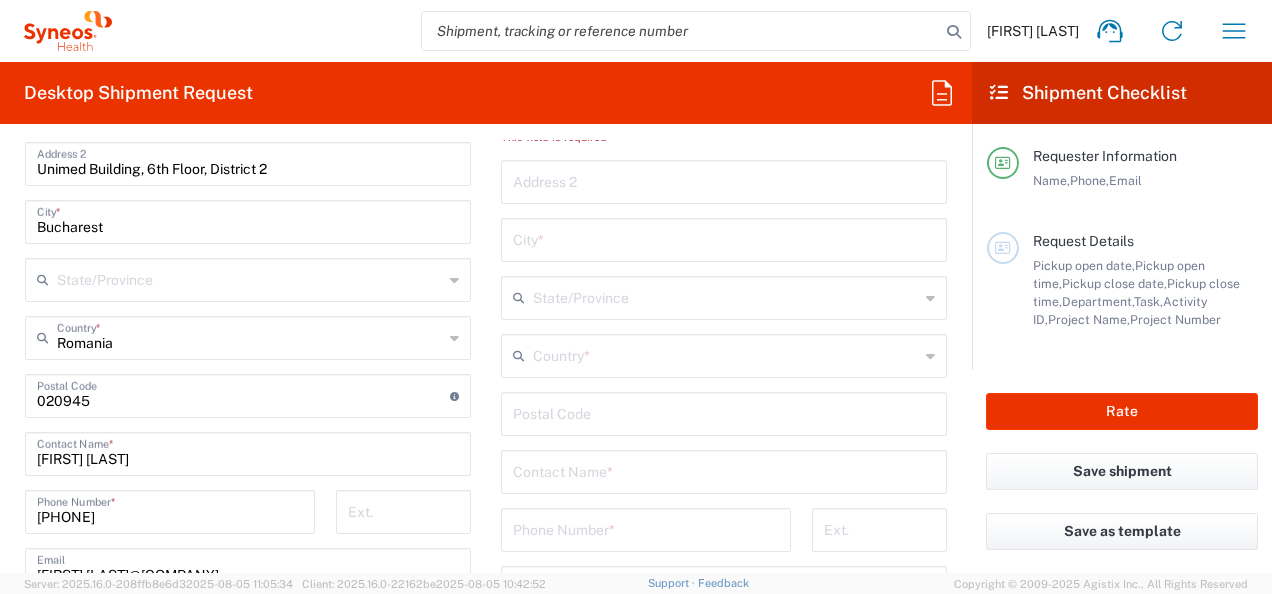 click at bounding box center [724, 412] 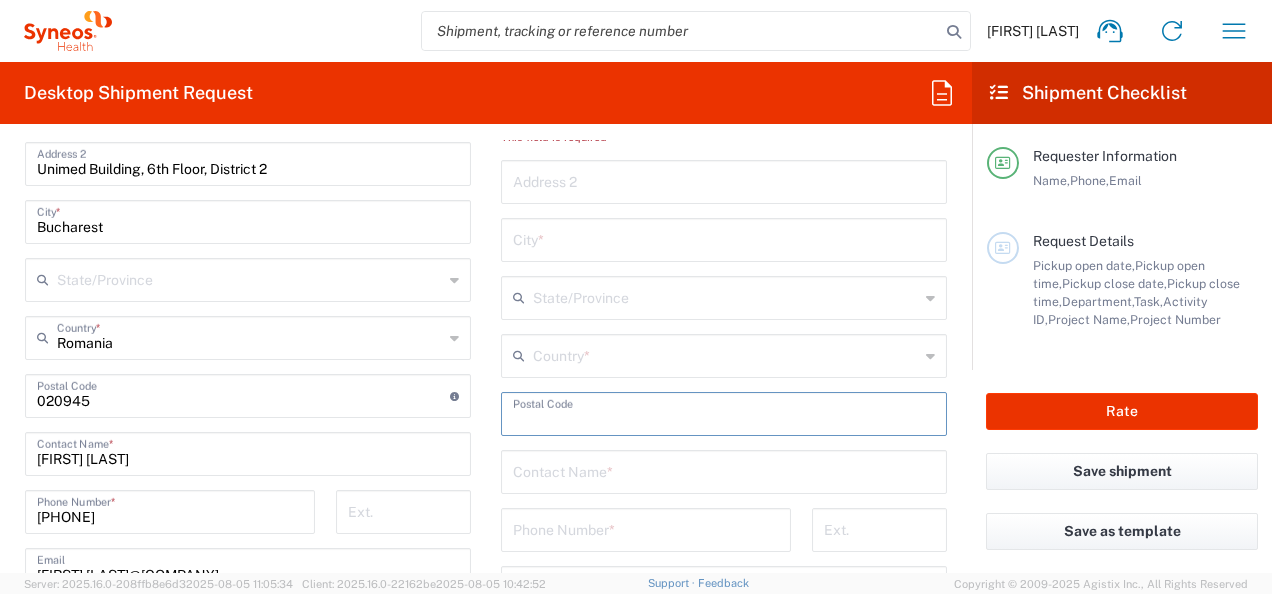 paste on "061652" 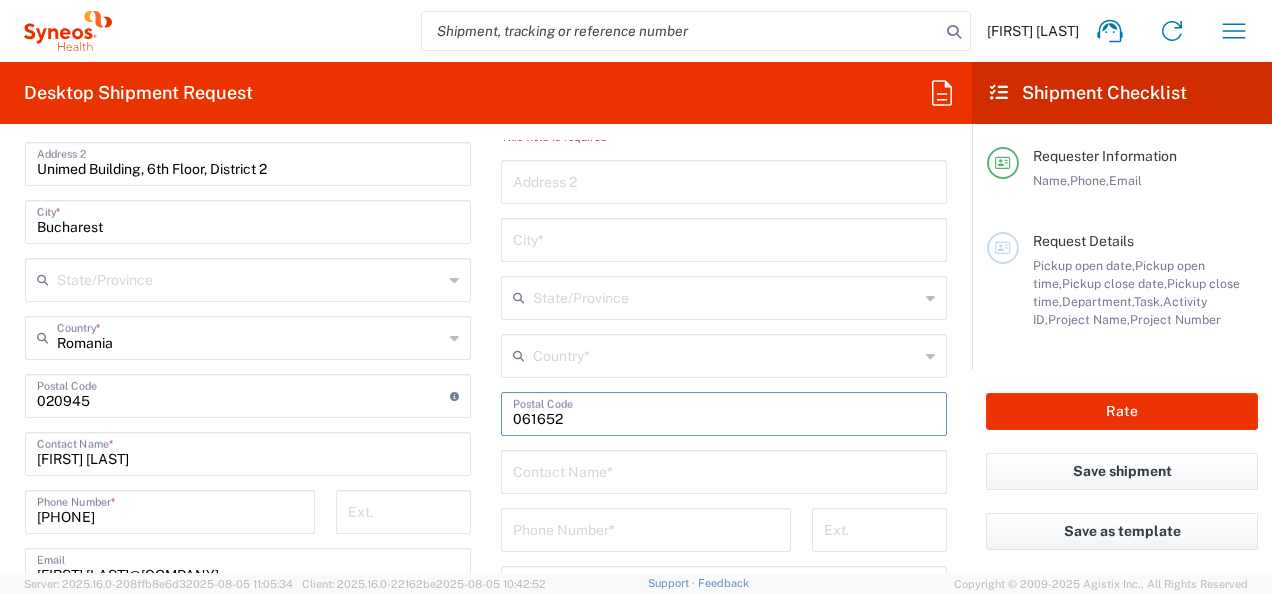 type on "061652" 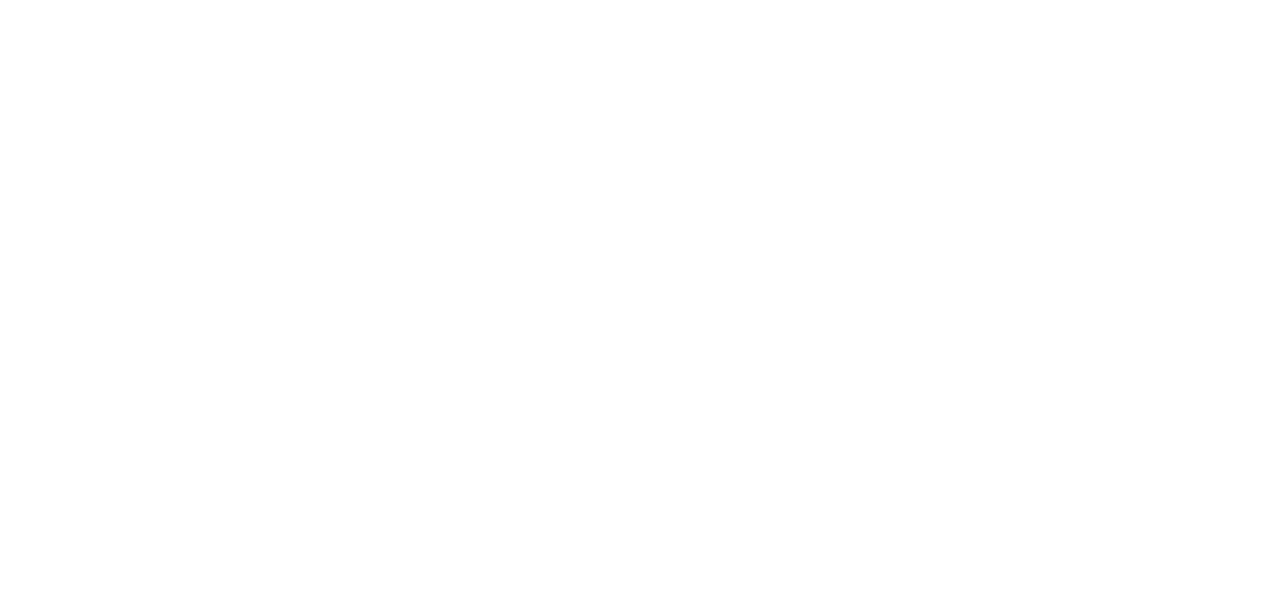 scroll, scrollTop: 0, scrollLeft: 0, axis: both 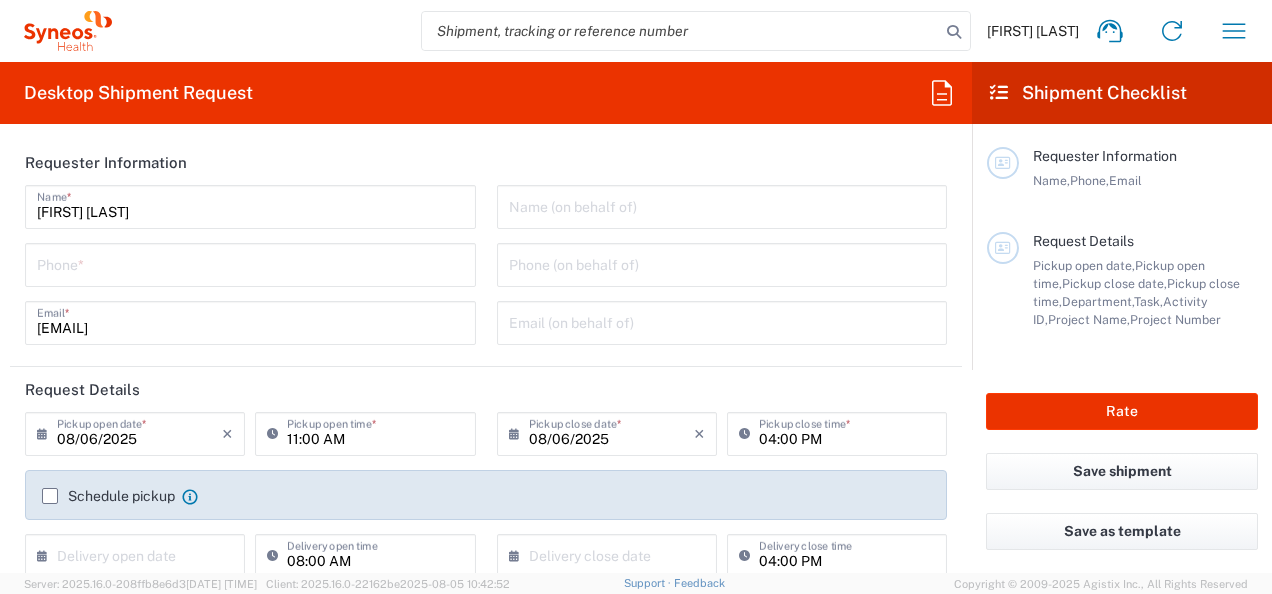 type on "8480" 